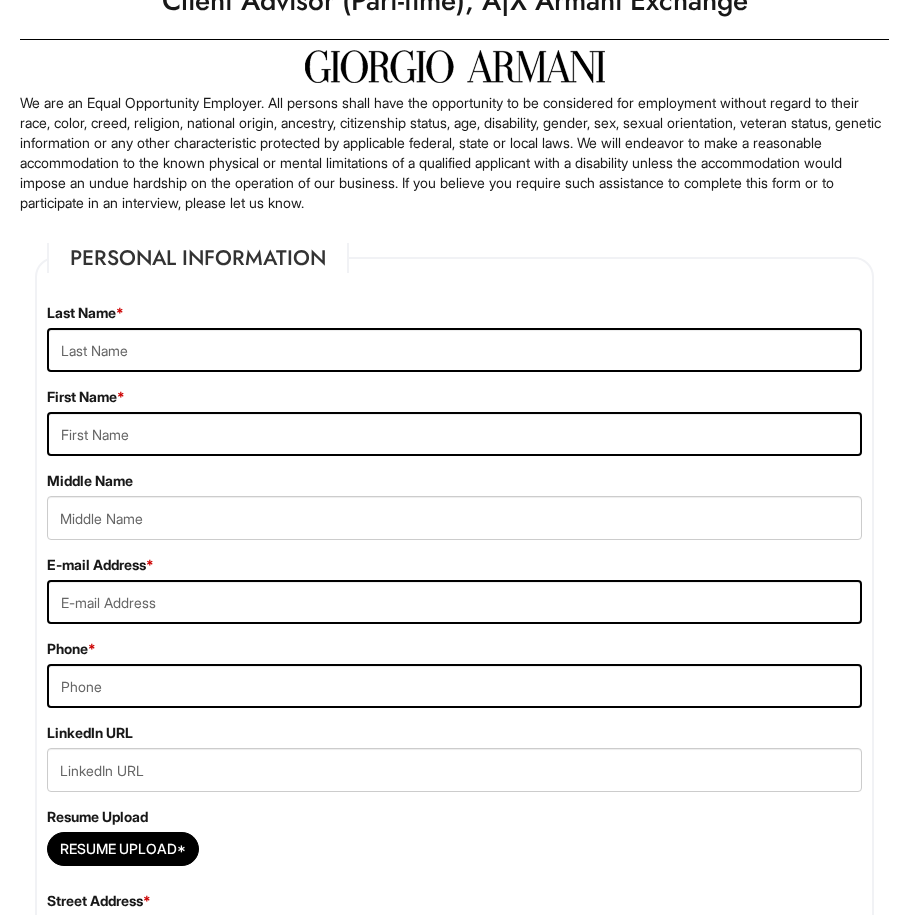 scroll, scrollTop: 109, scrollLeft: 0, axis: vertical 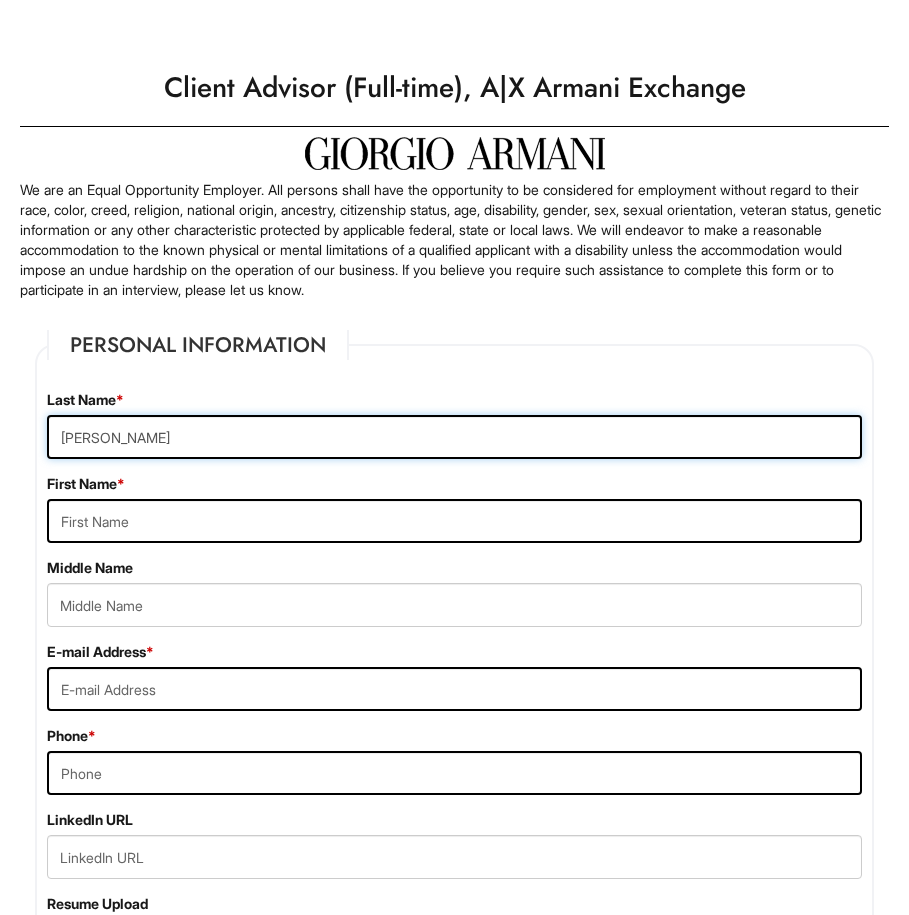 type on "[PERSON_NAME]" 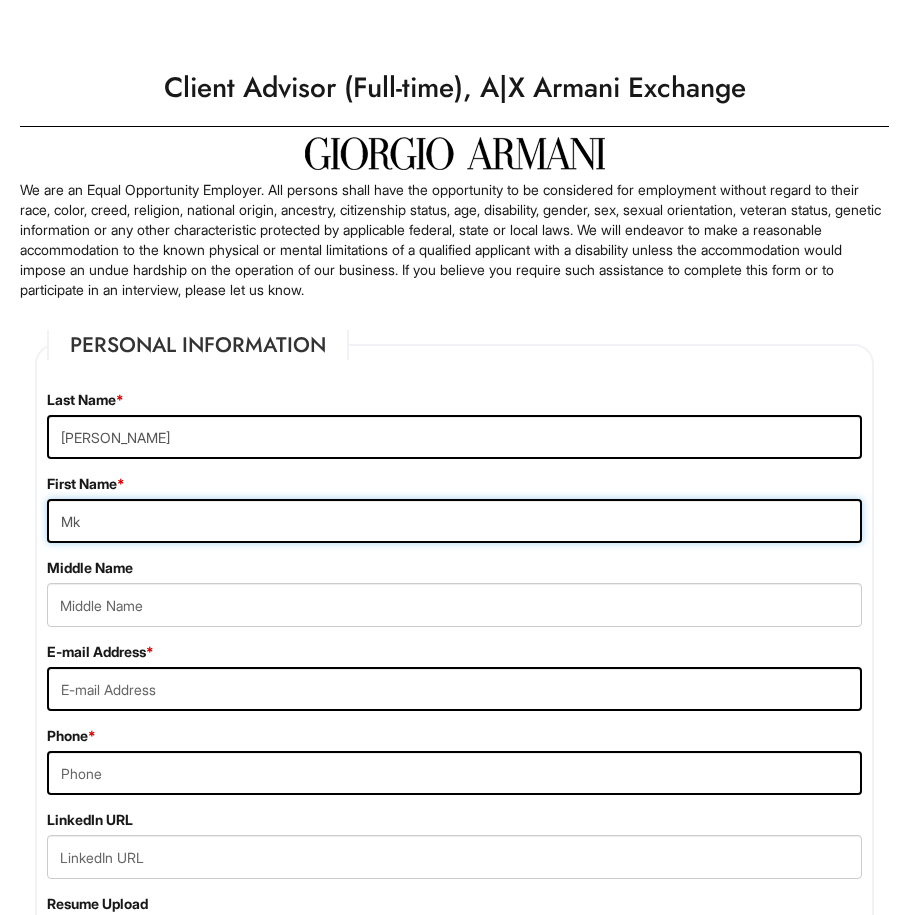 type on "M" 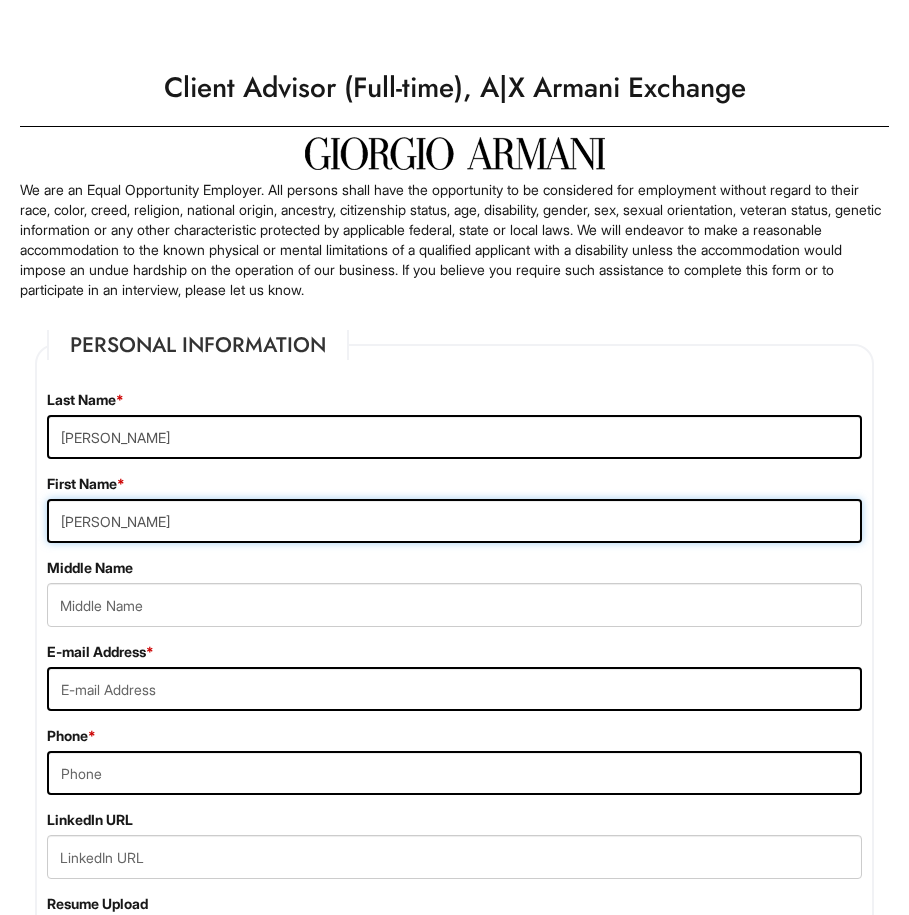 type on "[PERSON_NAME]" 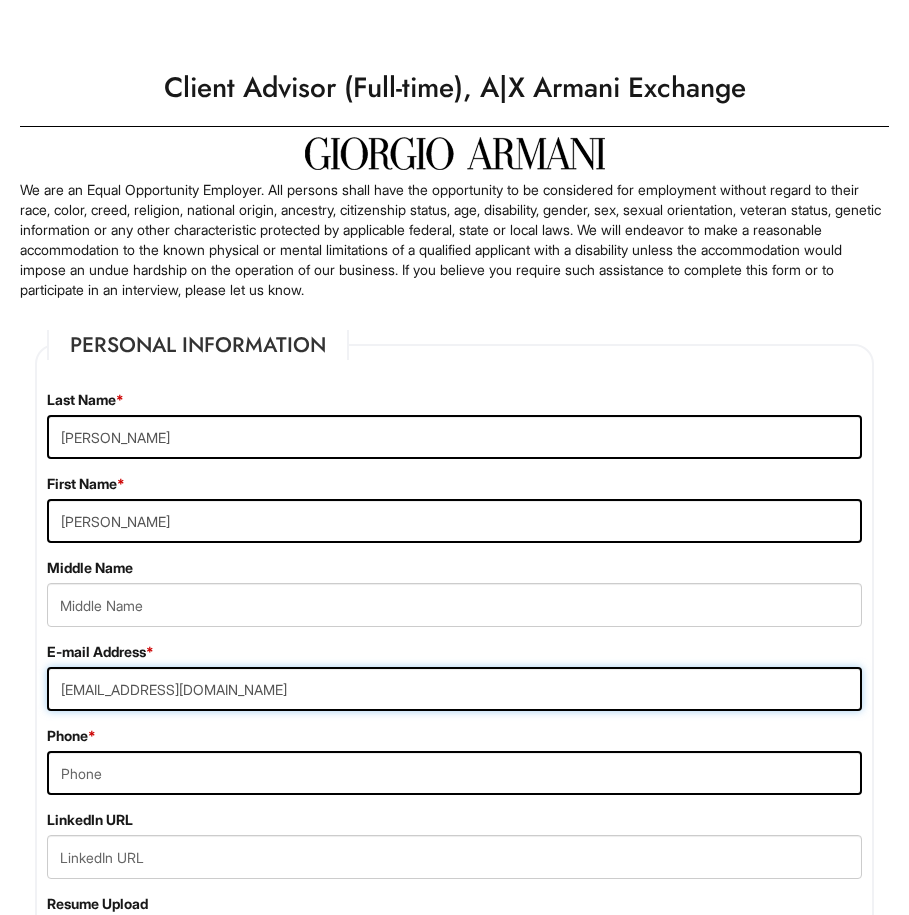 type on "[EMAIL_ADDRESS][DOMAIN_NAME]" 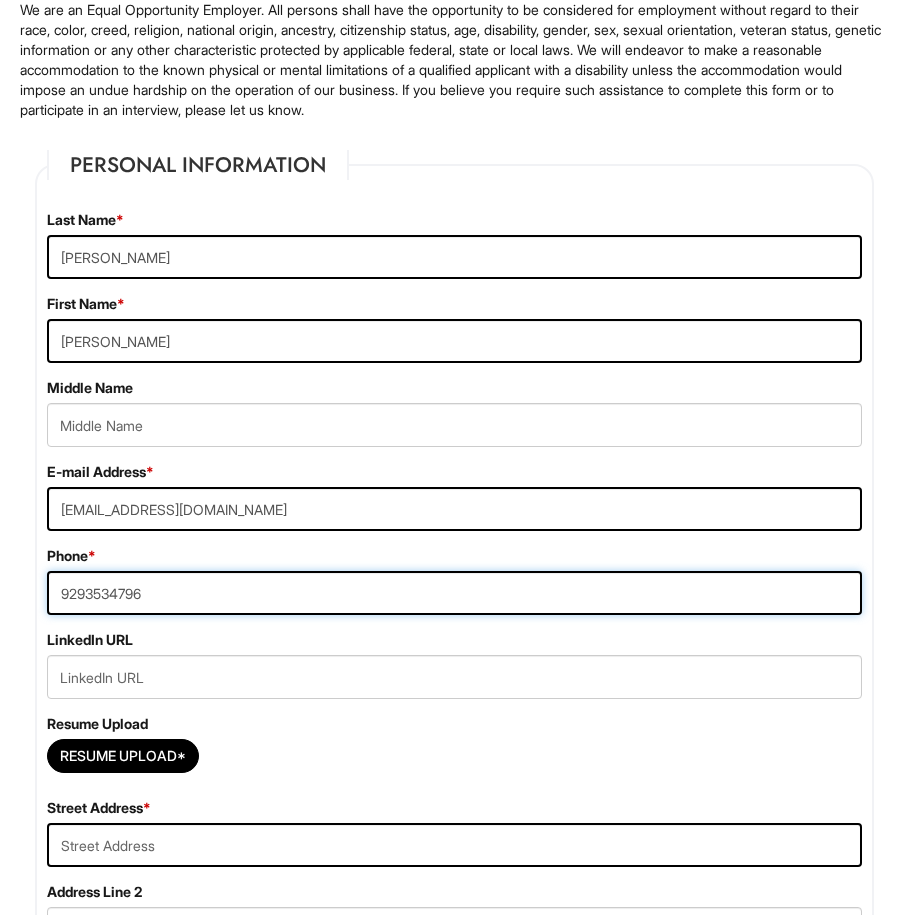 scroll, scrollTop: 214, scrollLeft: 0, axis: vertical 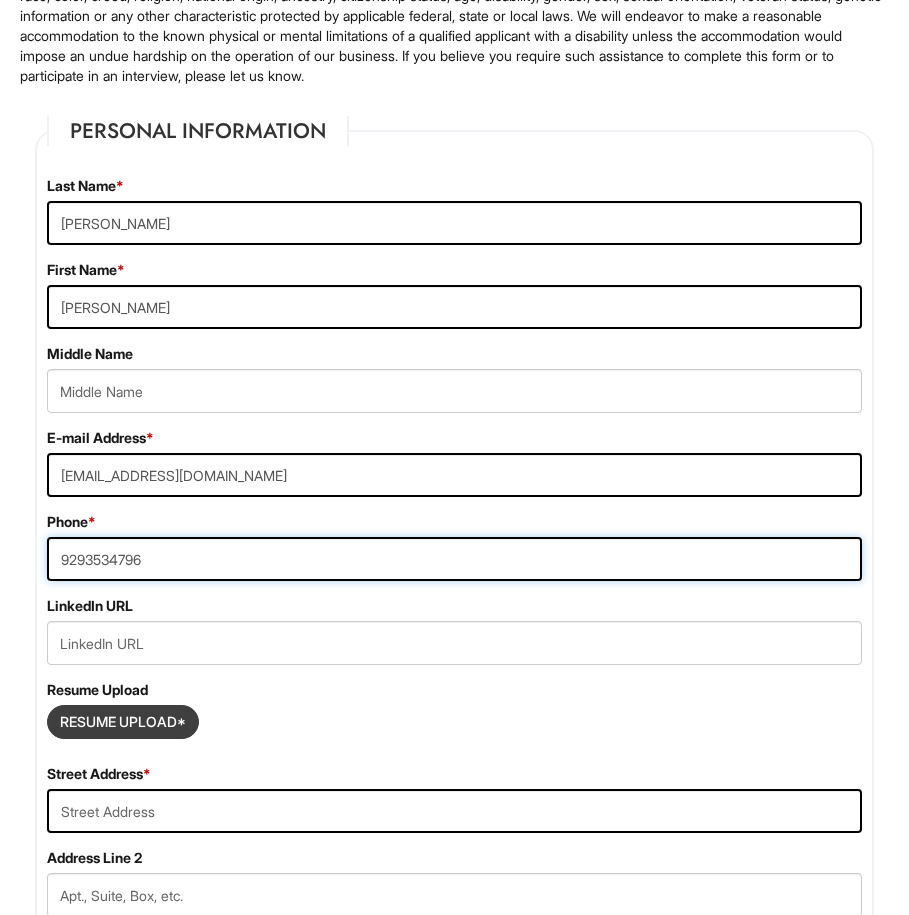 type on "9293534796" 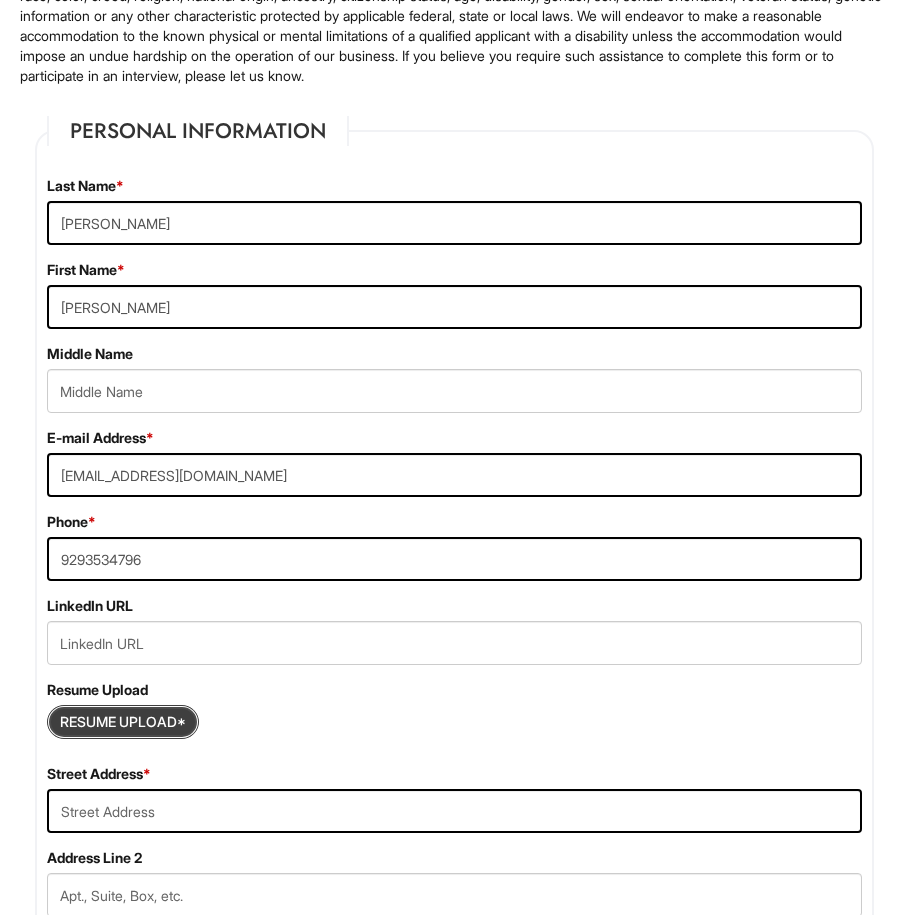 click at bounding box center [123, 722] 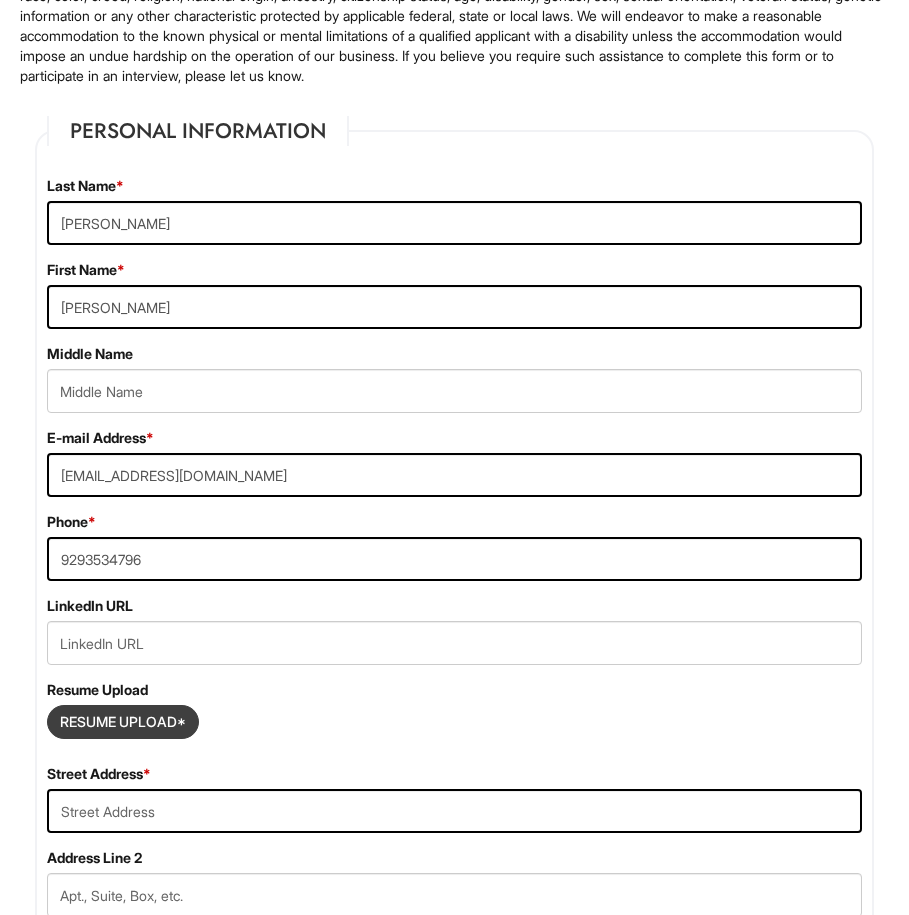 type on "C:\fakepath\[PERSON_NAME] Updated2023NEW.docx" 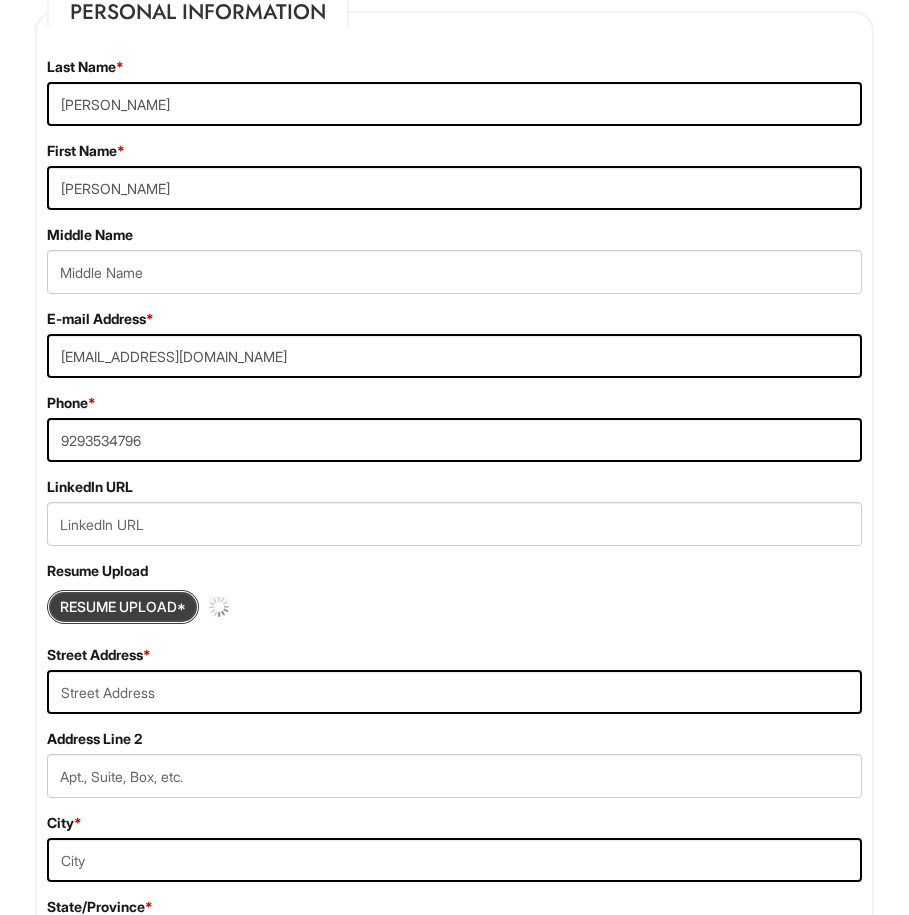scroll, scrollTop: 479, scrollLeft: 0, axis: vertical 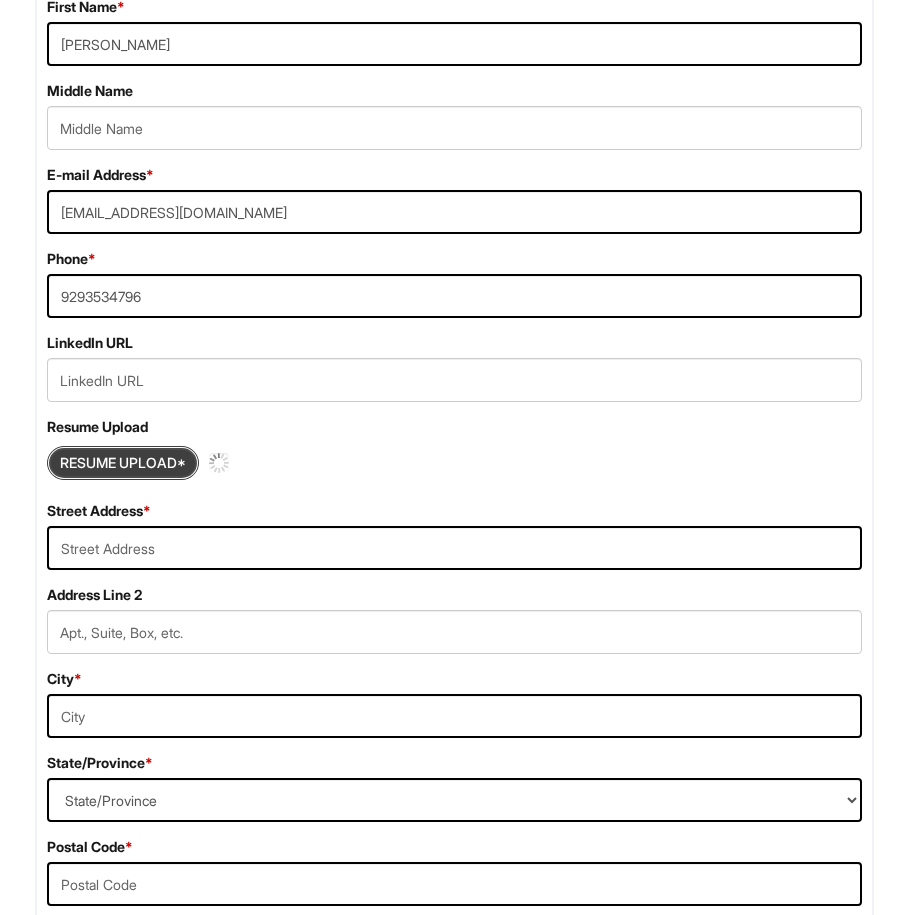 type 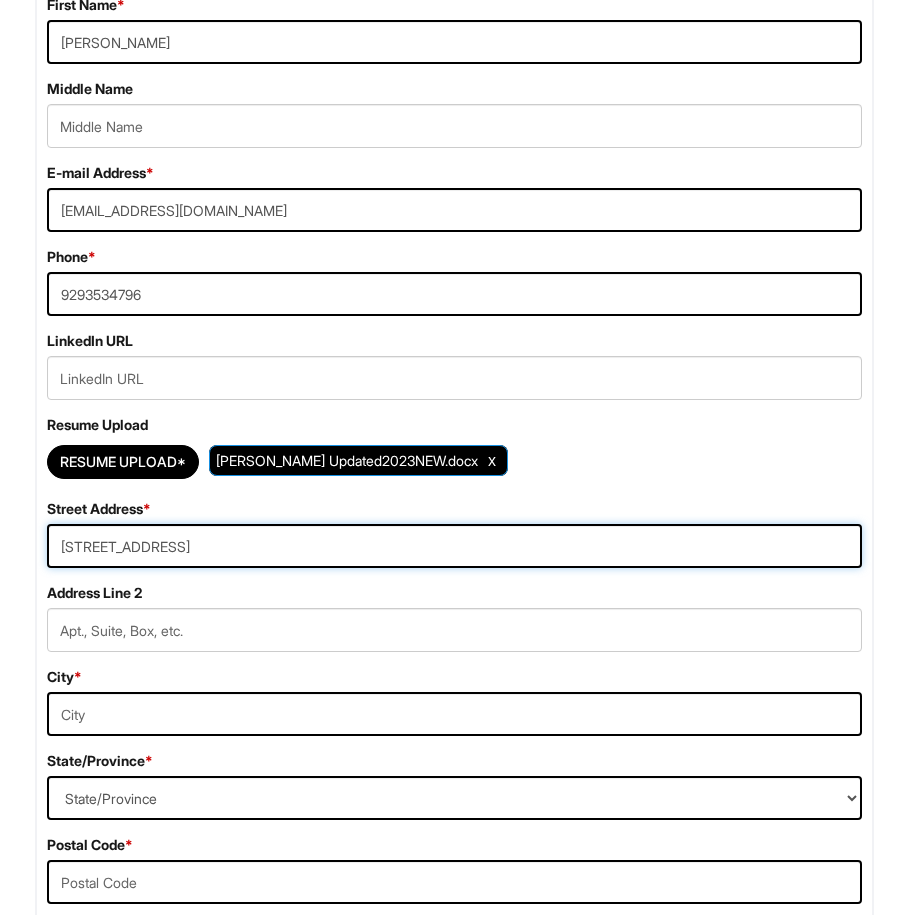 type on "[STREET_ADDRESS]" 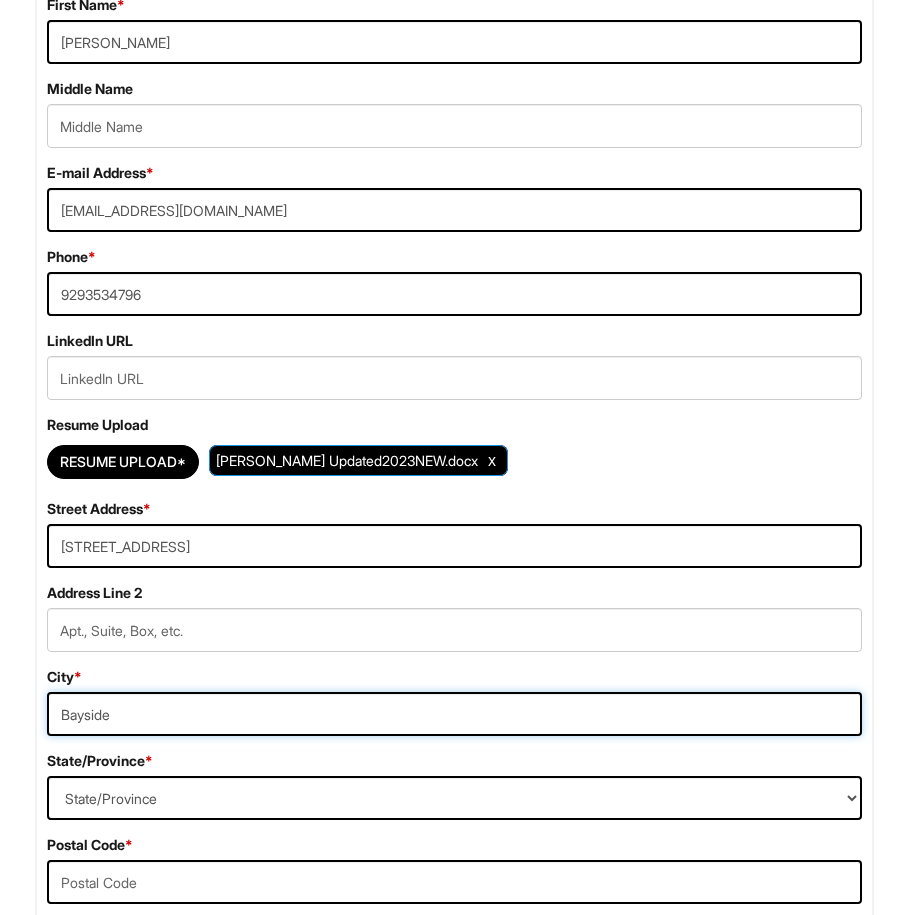 type on "Bayside" 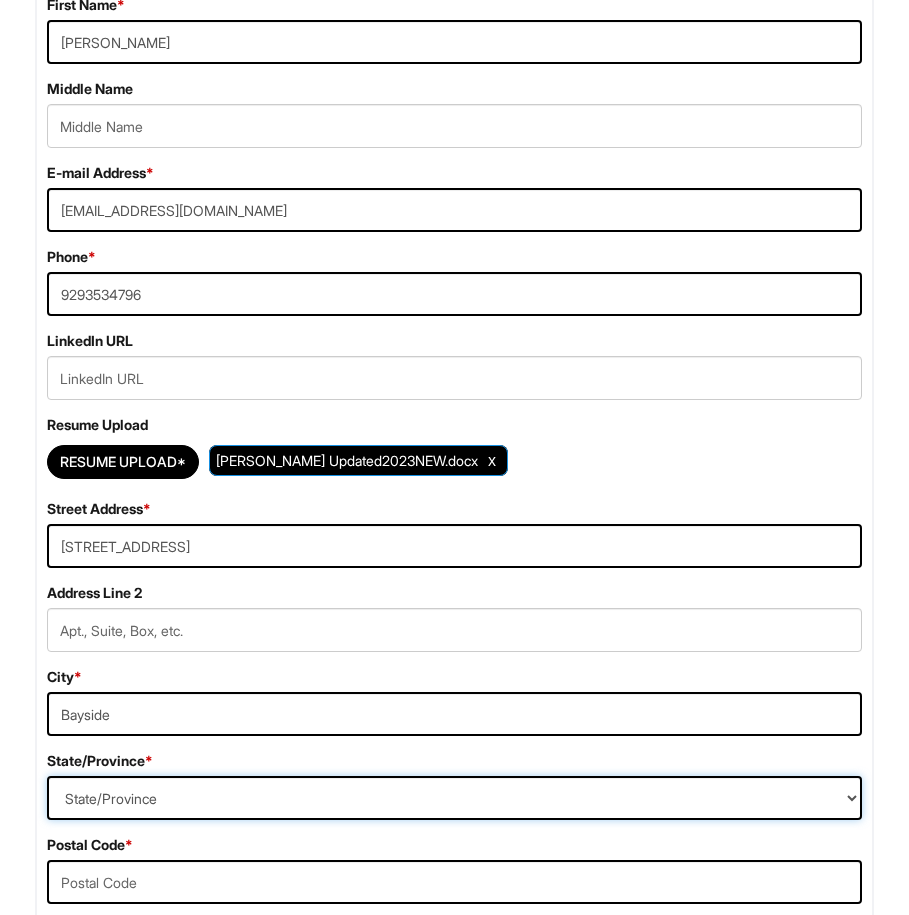 click on "State/Province [US_STATE] [US_STATE] [US_STATE] [US_STATE] [US_STATE] [US_STATE] [US_STATE] [US_STATE] [US_STATE][GEOGRAPHIC_DATA] [US_STATE] [US_STATE] [US_STATE] [US_STATE] [US_STATE] [US_STATE] [US_STATE] [US_STATE] [US_STATE] [US_STATE] [US_STATE] [US_STATE] [US_STATE] [US_STATE] [US_STATE] [US_STATE] [US_STATE] [US_STATE] [US_STATE] [US_STATE] [US_STATE] [US_STATE] [US_STATE] [US_STATE] [US_STATE] [US_STATE] [US_STATE] [US_STATE] [US_STATE] [US_STATE] [US_STATE] [US_STATE] [US_STATE] [US_STATE] [US_STATE] [US_STATE] [US_STATE] [US_STATE][PERSON_NAME][US_STATE] [US_STATE][PERSON_NAME] [US_STATE] [US_STATE] [GEOGRAPHIC_DATA]-[GEOGRAPHIC_DATA] [GEOGRAPHIC_DATA]-[GEOGRAPHIC_DATA] [GEOGRAPHIC_DATA]-[GEOGRAPHIC_DATA] [GEOGRAPHIC_DATA]-[GEOGRAPHIC_DATA] [GEOGRAPHIC_DATA]-[GEOGRAPHIC_DATA] [GEOGRAPHIC_DATA]-[GEOGRAPHIC_DATA] [GEOGRAPHIC_DATA]-NORTHWEST TERRITORIES [GEOGRAPHIC_DATA]-[GEOGRAPHIC_DATA] [GEOGRAPHIC_DATA]-[GEOGRAPHIC_DATA] [GEOGRAPHIC_DATA]-[PERSON_NAME][GEOGRAPHIC_DATA] [GEOGRAPHIC_DATA]-[GEOGRAPHIC_DATA] [GEOGRAPHIC_DATA]-[GEOGRAPHIC_DATA] [GEOGRAPHIC_DATA]-[GEOGRAPHIC_DATA] TERRITORY [GEOGRAPHIC_DATA]-[US_STATE] [GEOGRAPHIC_DATA]-[US_STATE][GEOGRAPHIC_DATA] [GEOGRAPHIC_DATA]-[US_STATE] [GEOGRAPHIC_DATA]-[PERSON_NAME][US_STATE] [GEOGRAPHIC_DATA]-[US_STATE] [GEOGRAPHIC_DATA]-[US_STATE] [GEOGRAPHIC_DATA]-[US_STATE]" at bounding box center [454, 798] 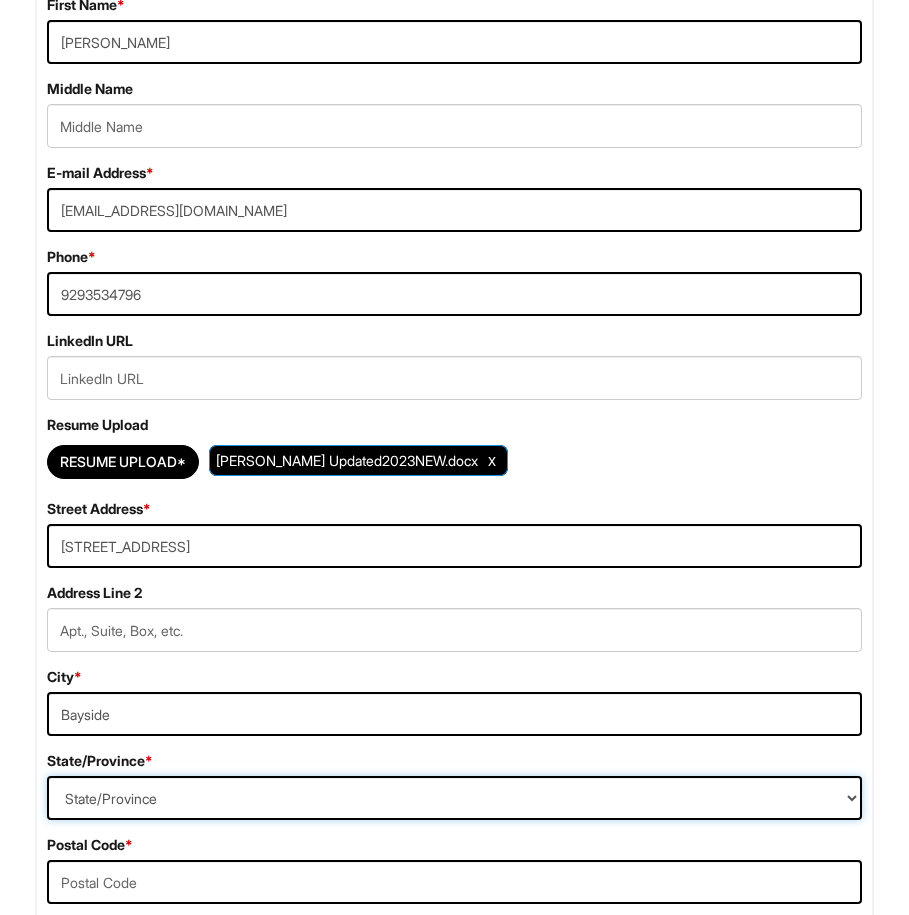 select on "NY" 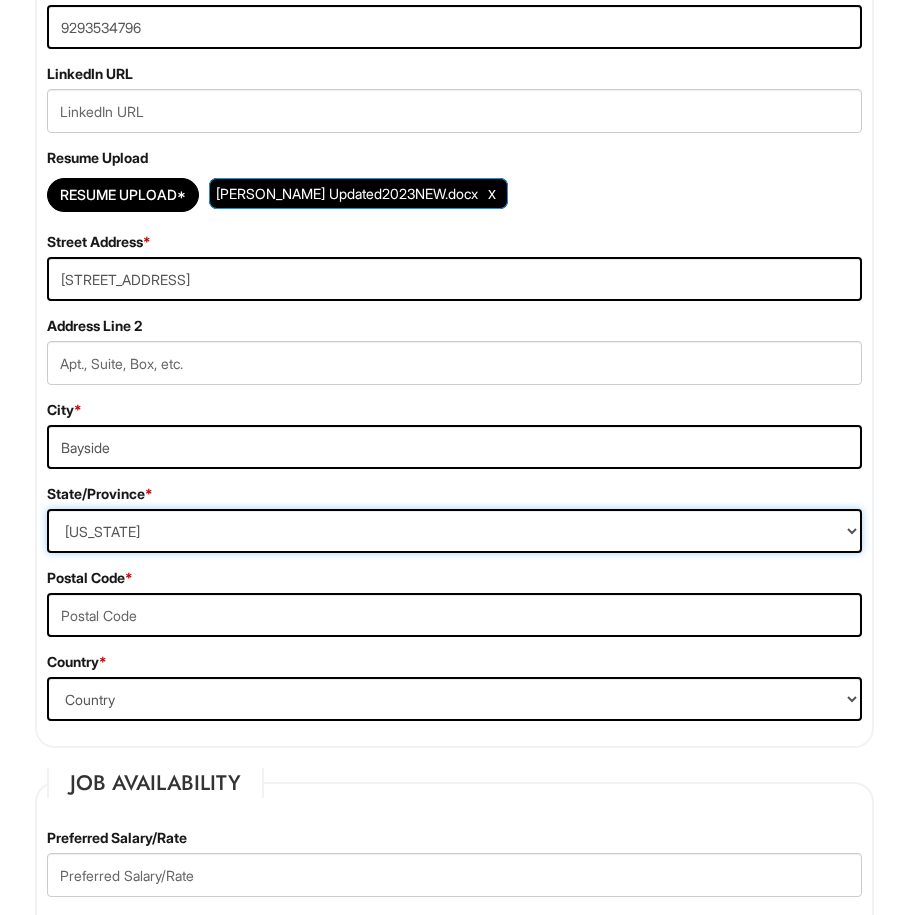 scroll, scrollTop: 872, scrollLeft: 0, axis: vertical 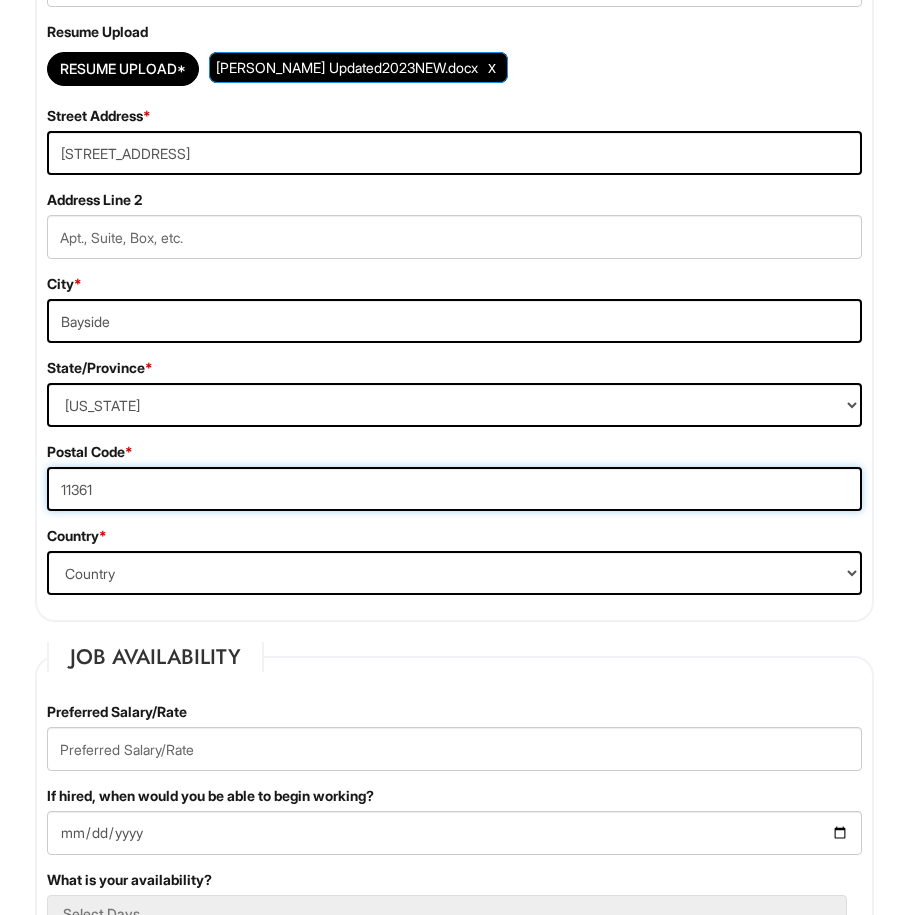 type on "11361" 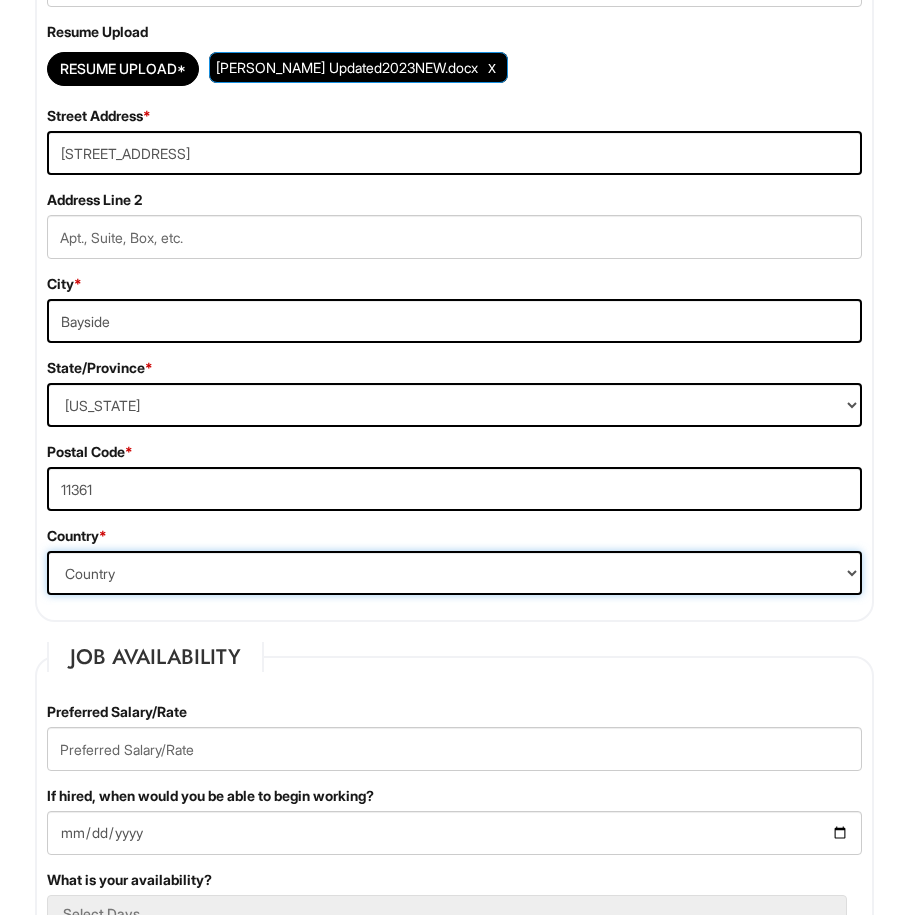 select on "[GEOGRAPHIC_DATA]" 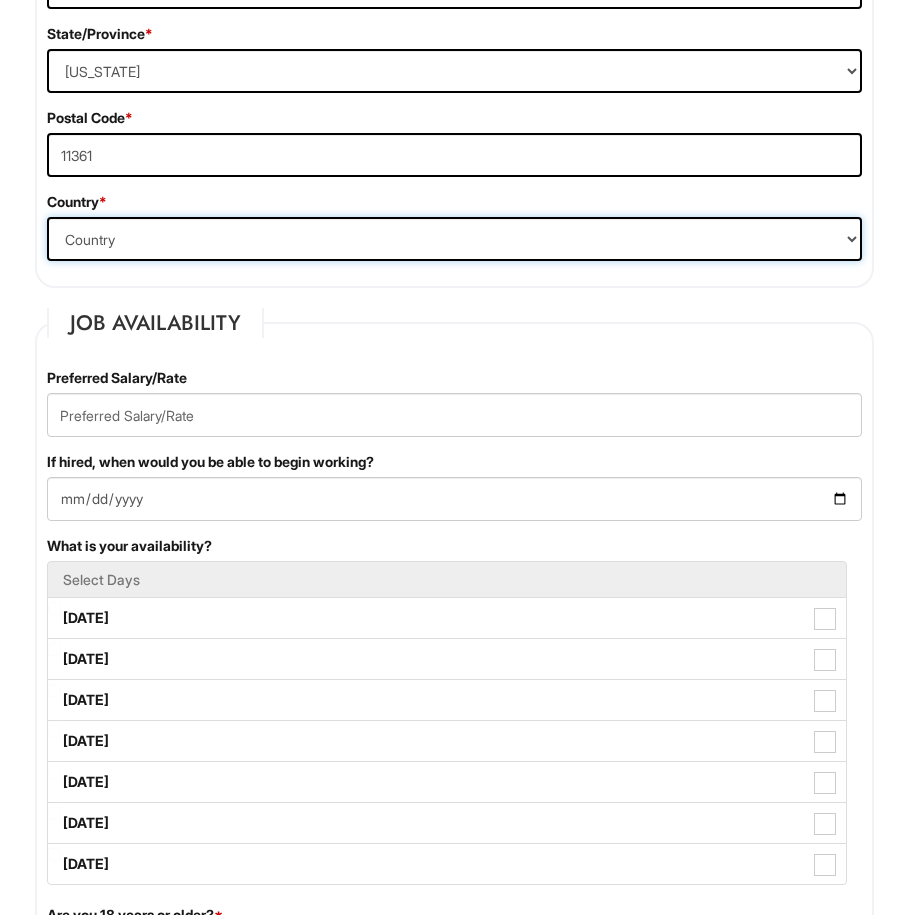 scroll, scrollTop: 1291, scrollLeft: 0, axis: vertical 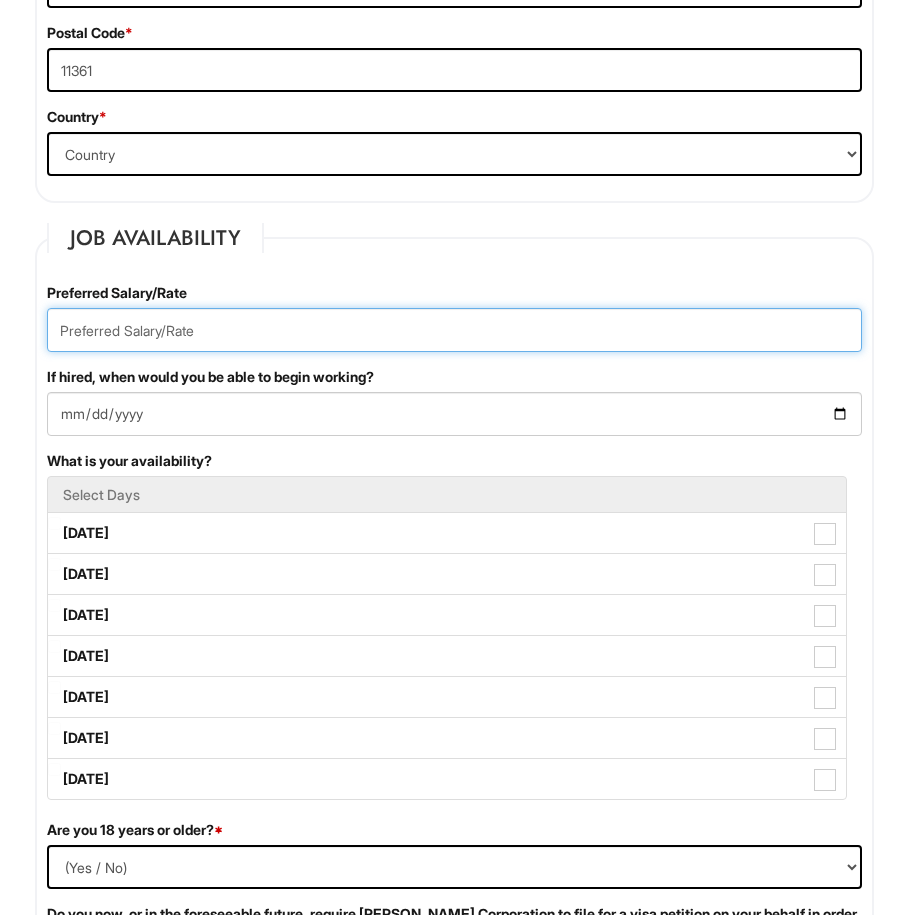 click at bounding box center [454, 330] 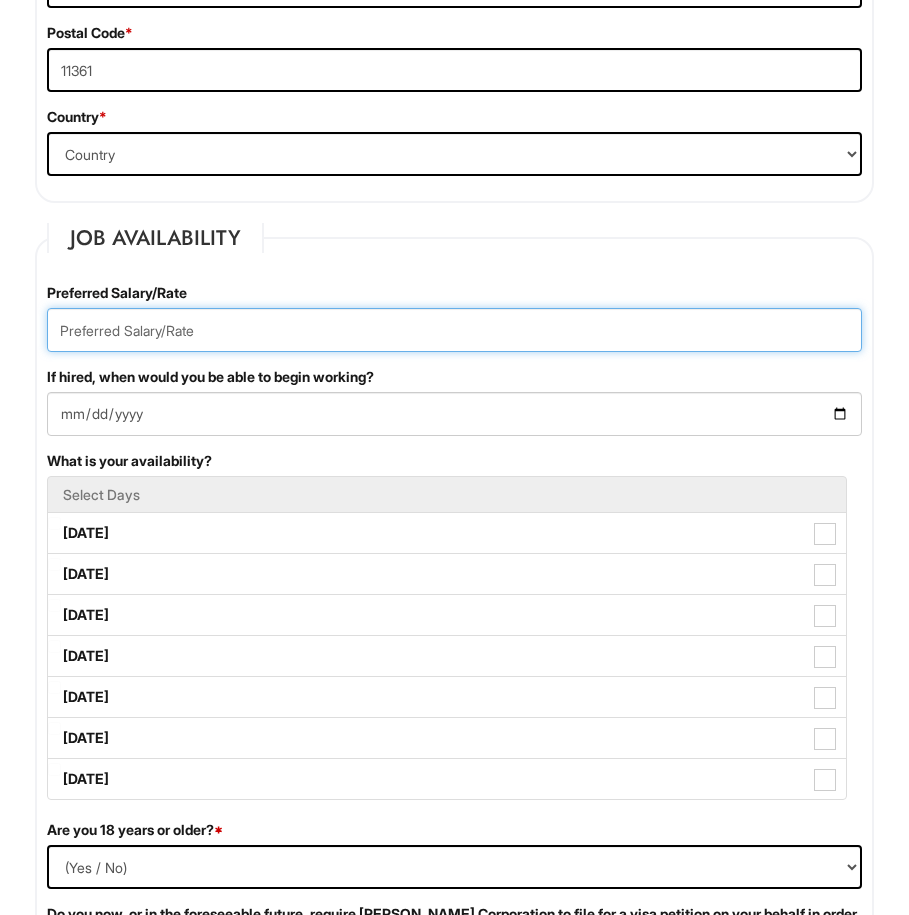 type on "&" 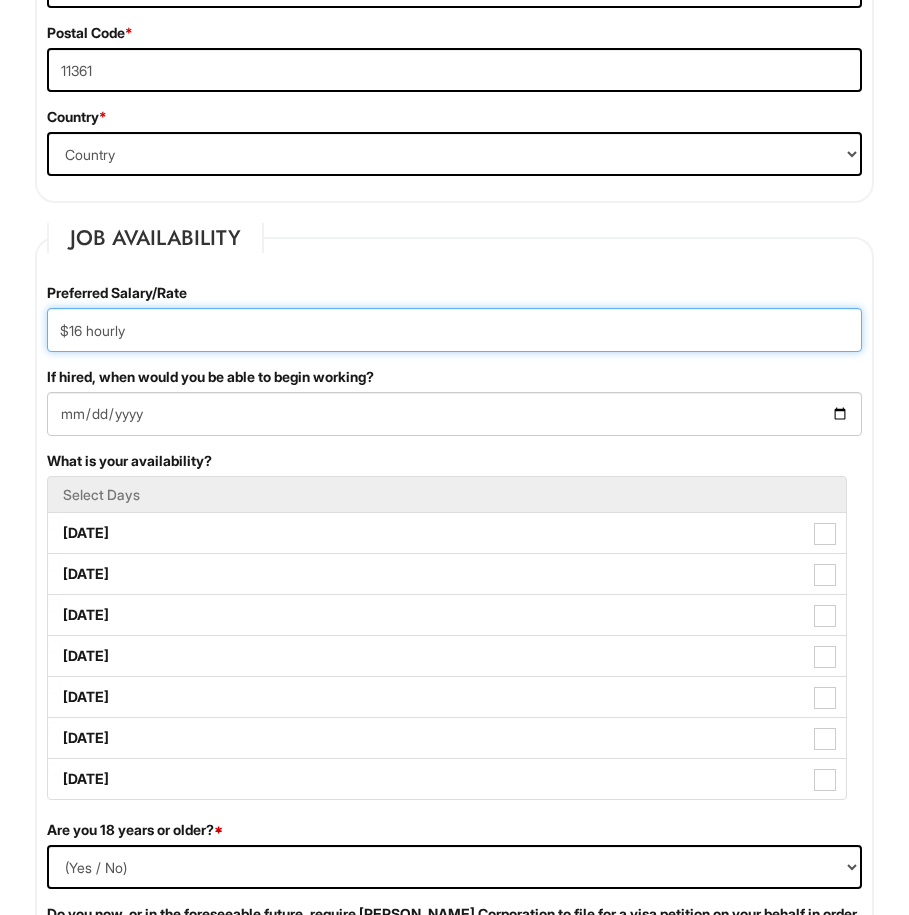 type on "$16 hourly" 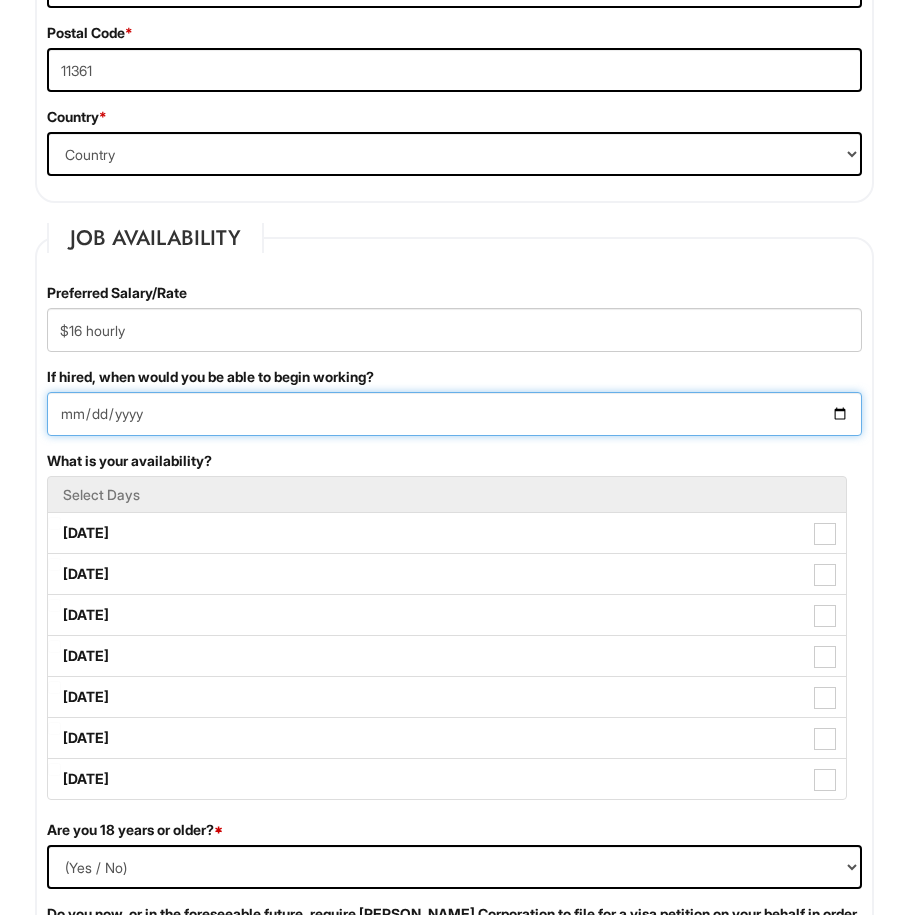 click on "If hired, when would you be able to begin working?" at bounding box center (454, 414) 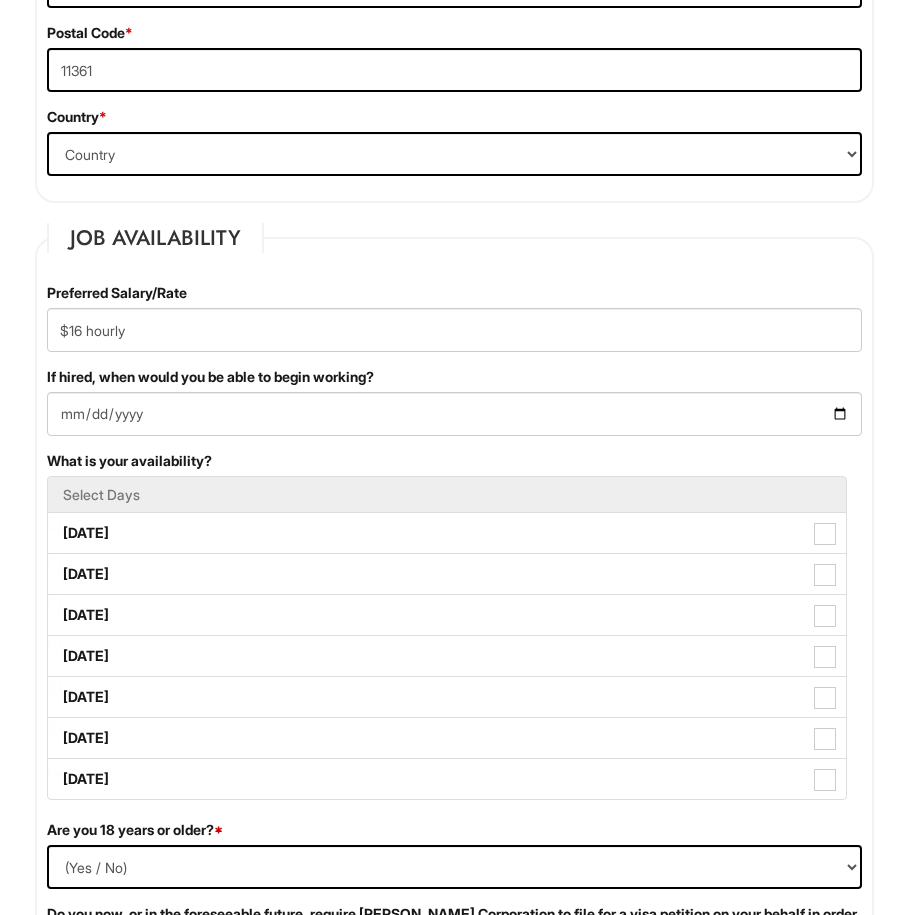 click on "What is your availability?   Select Days [DATE] [DATE] [DATE] [DATE] [DATE] [DATE] [DATE]" at bounding box center (454, 625) 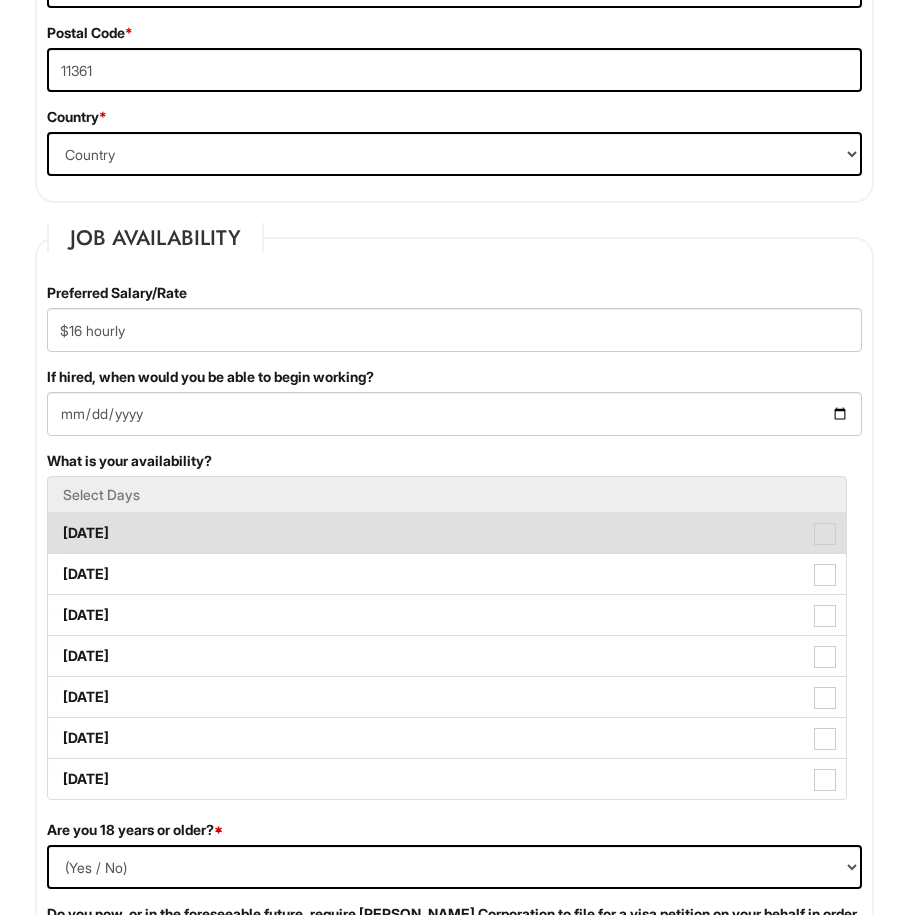 click on "[DATE]" at bounding box center (447, 533) 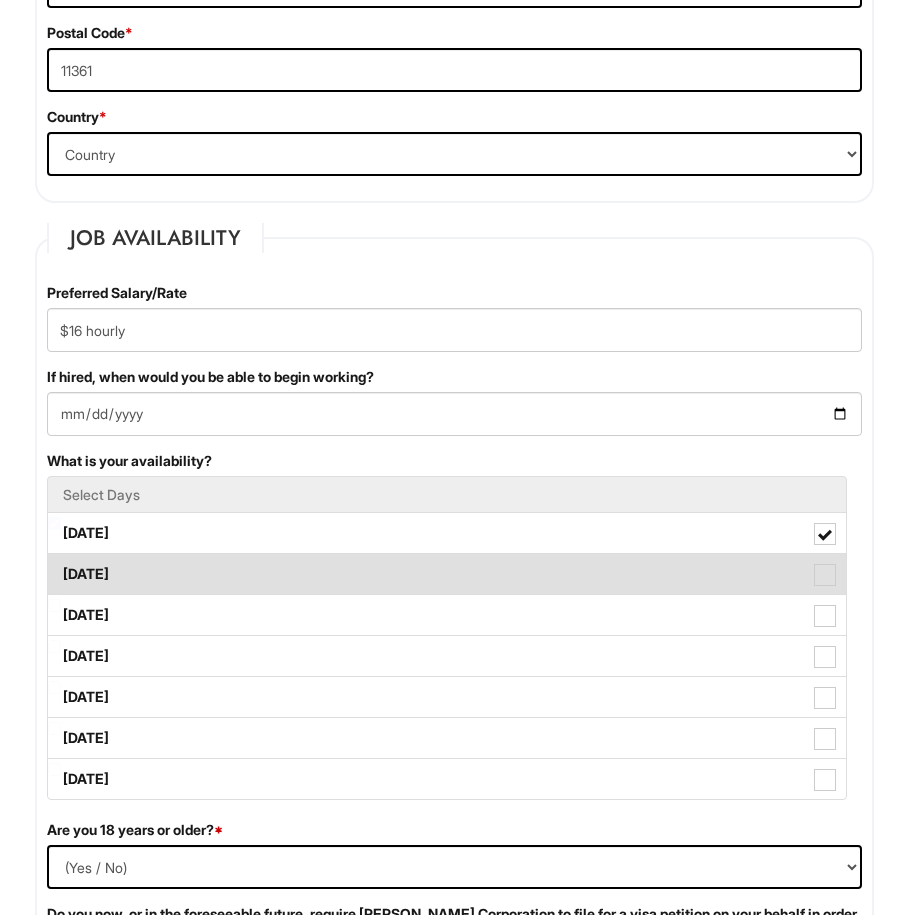click on "[DATE]" at bounding box center (447, 574) 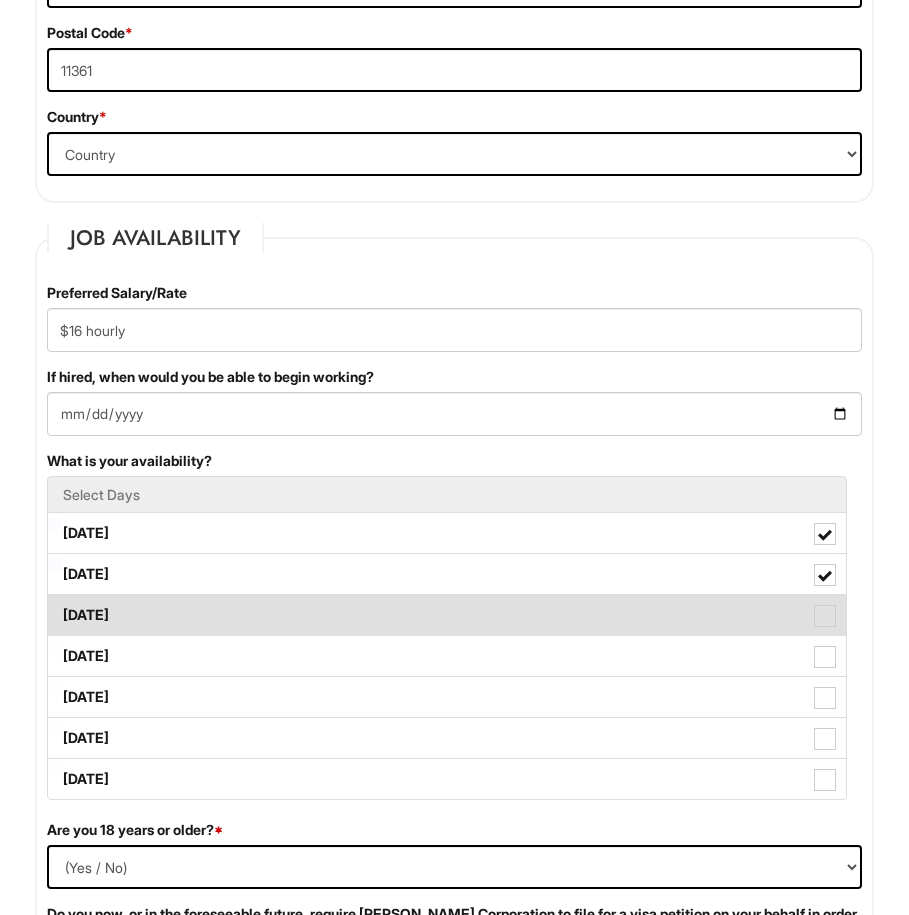 click on "[DATE]" at bounding box center (447, 615) 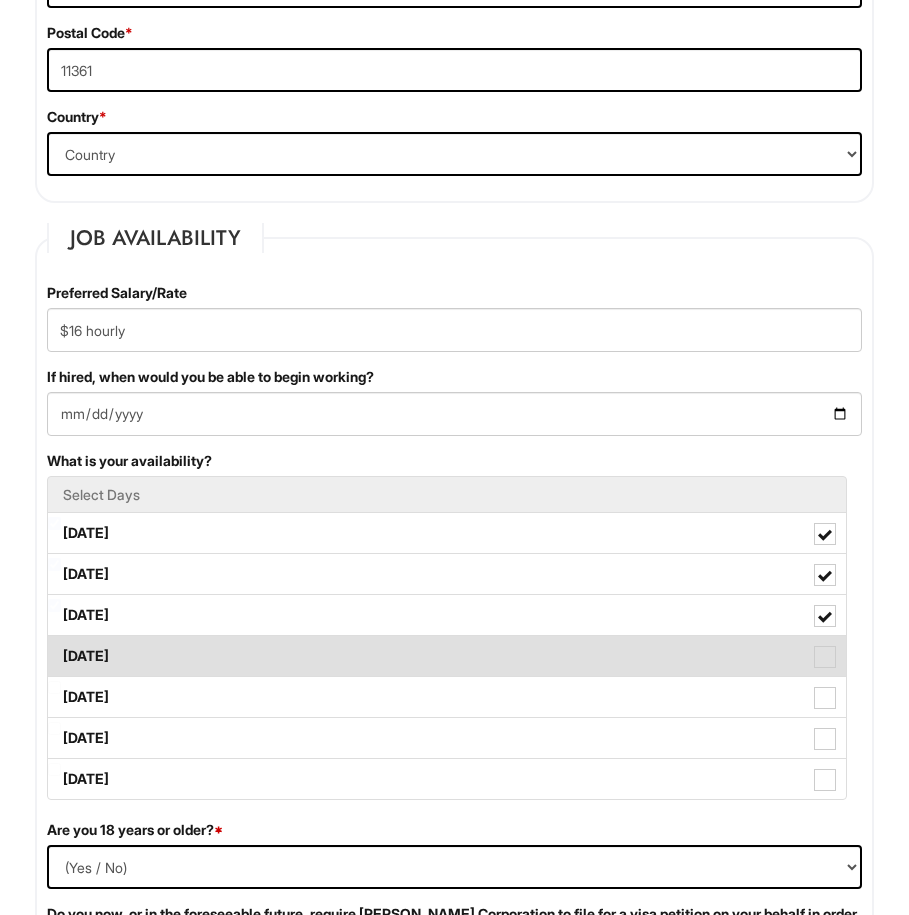 click on "[DATE]" at bounding box center (447, 656) 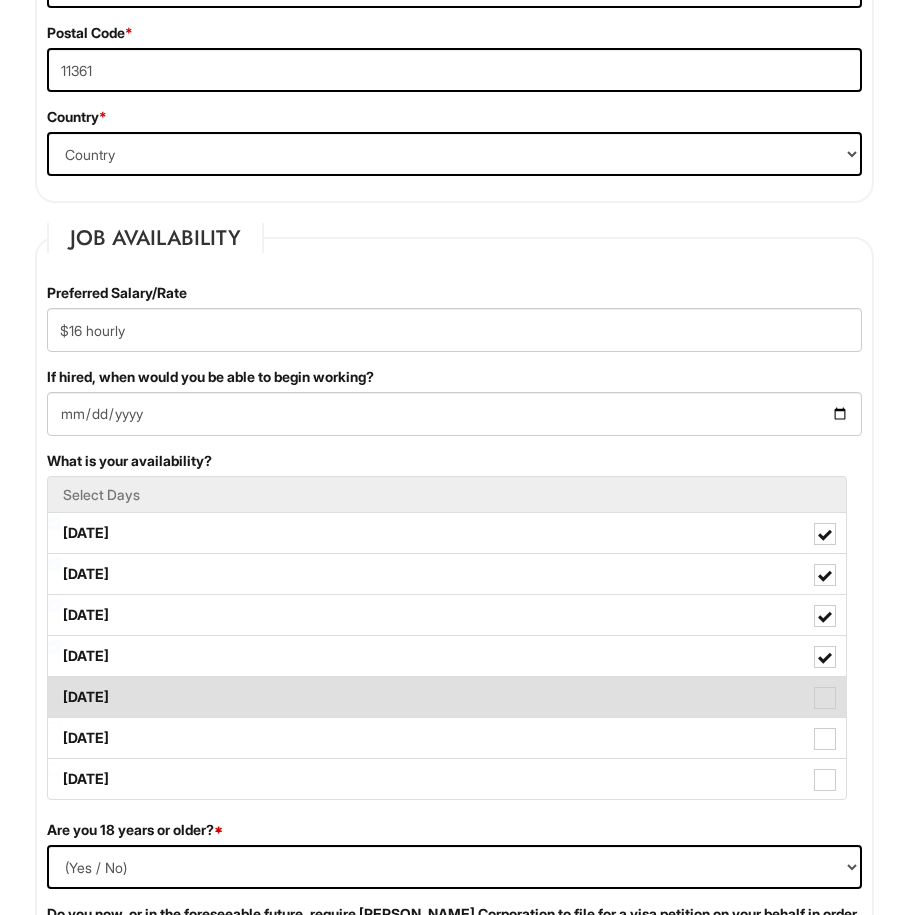 click on "[DATE]" at bounding box center (447, 697) 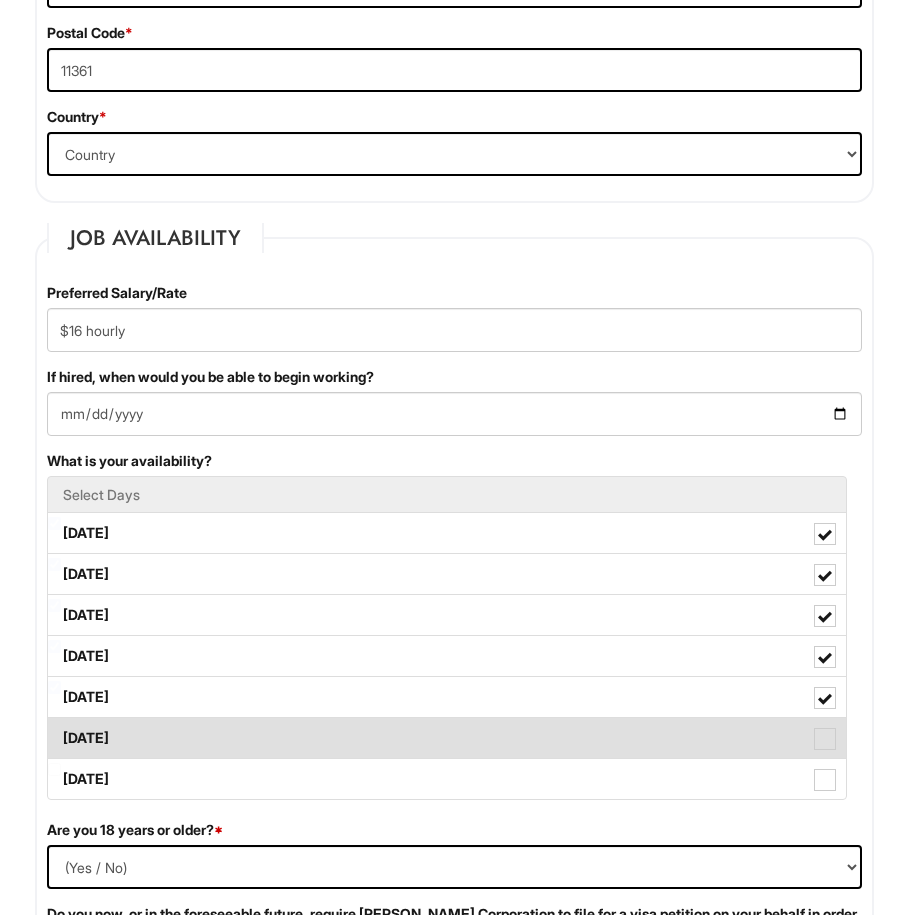 click on "[DATE]" at bounding box center [447, 738] 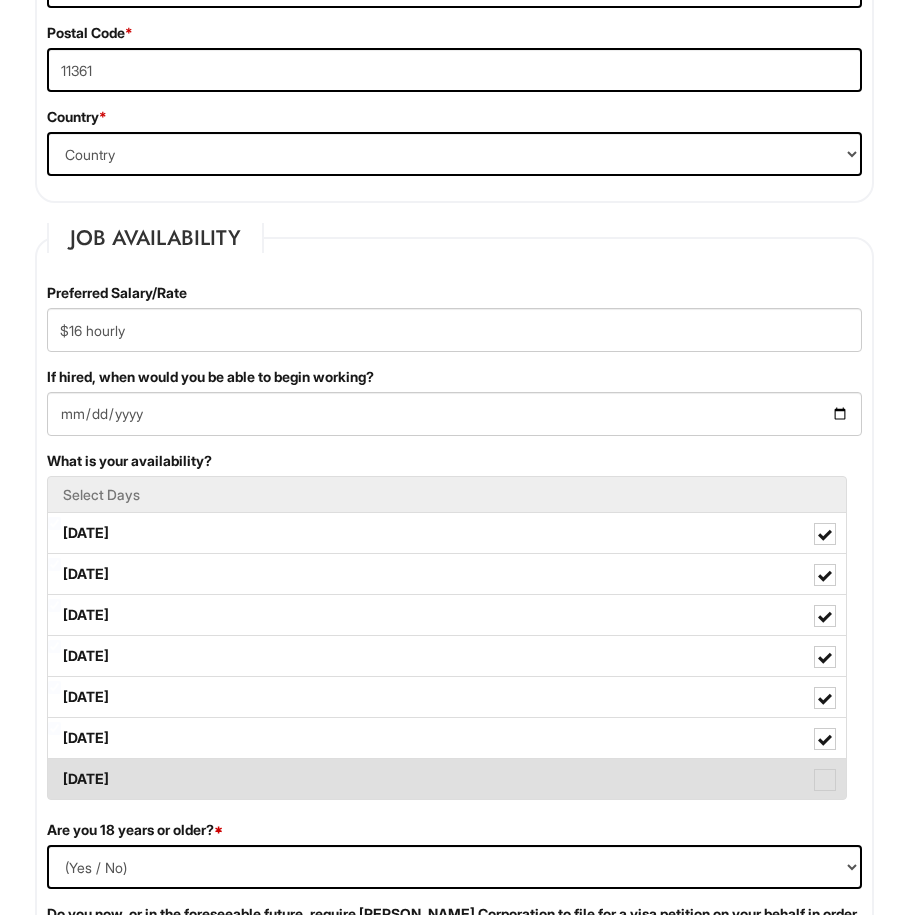 click on "[DATE]" at bounding box center [447, 779] 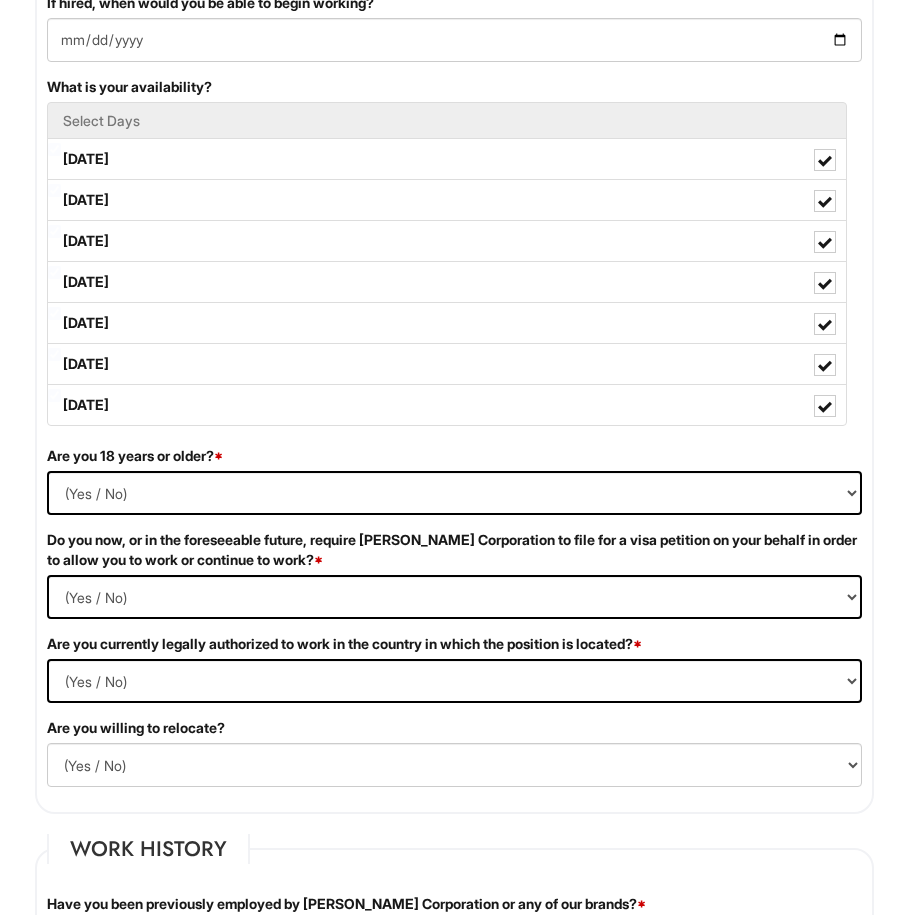 scroll, scrollTop: 1745, scrollLeft: 0, axis: vertical 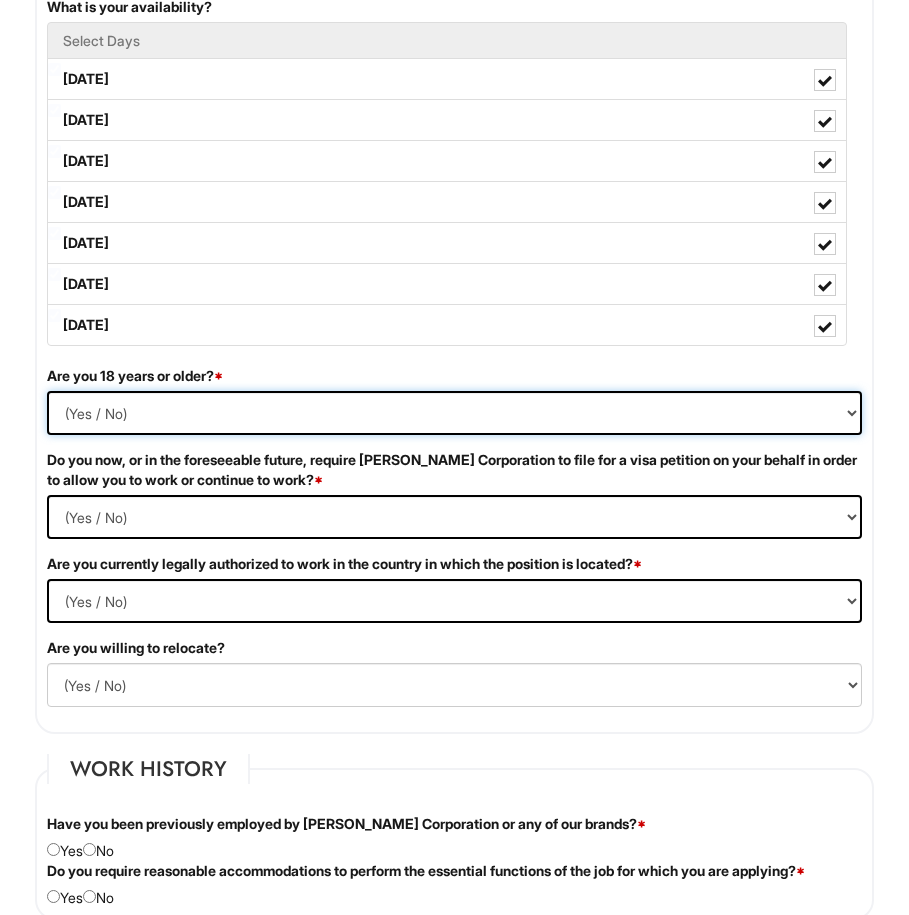 select on "Yes" 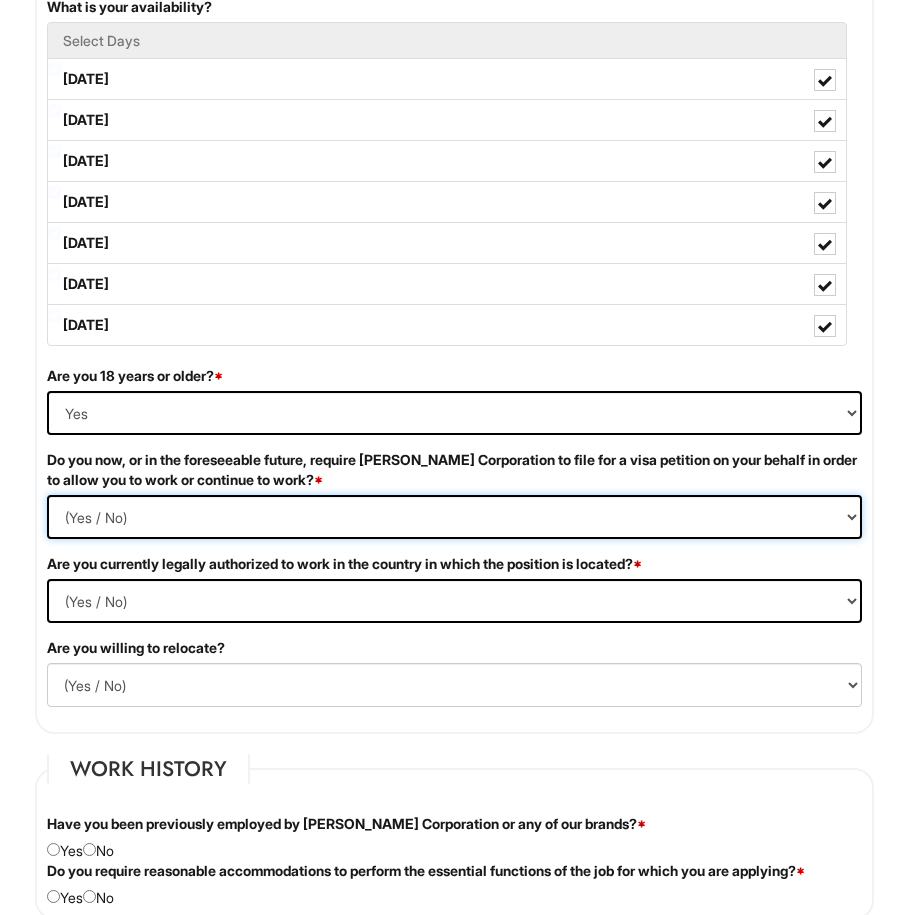 select on "No" 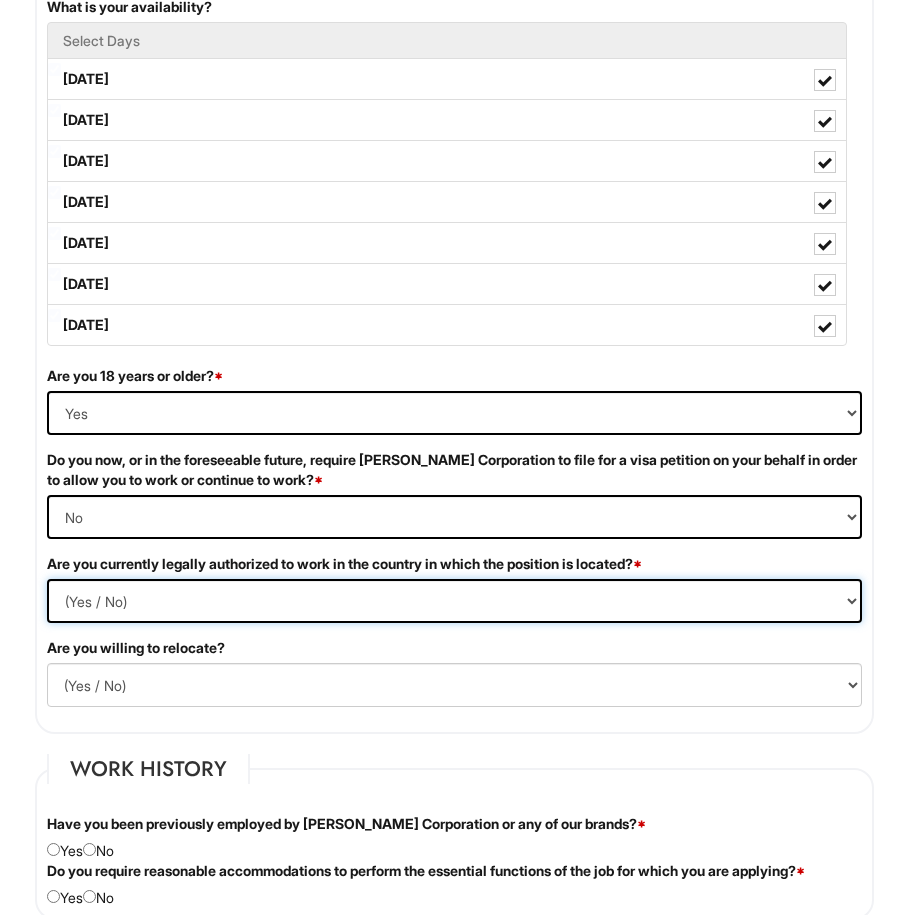 select on "Yes" 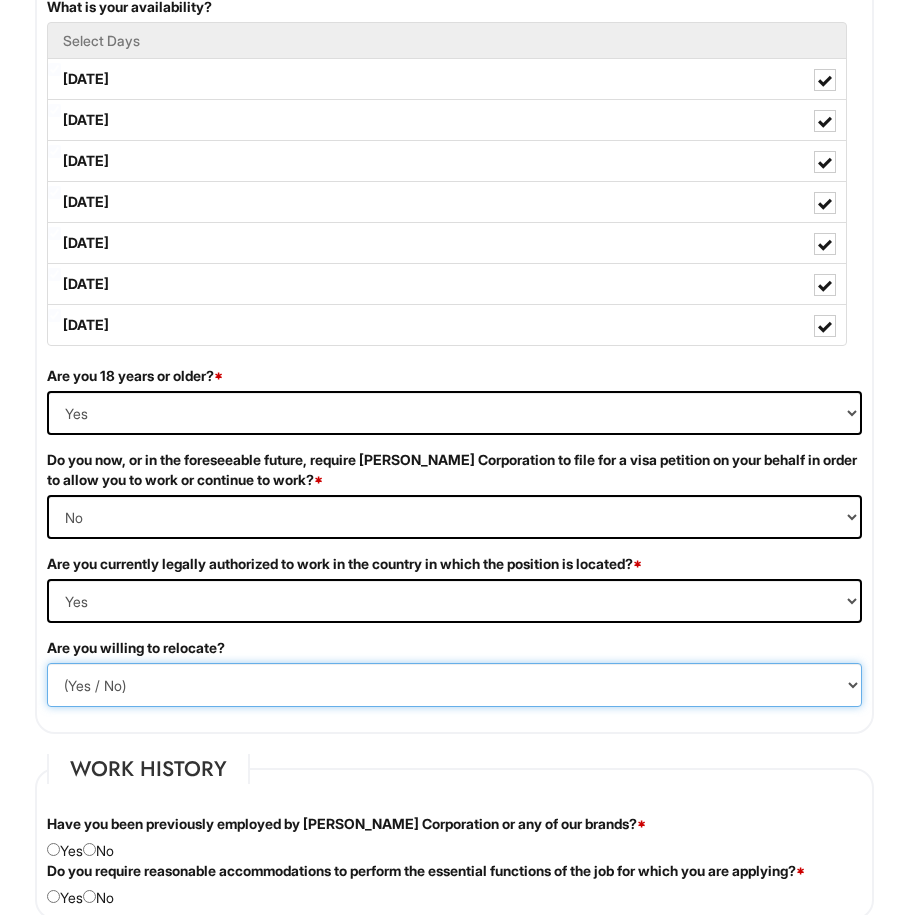 select on "Y" 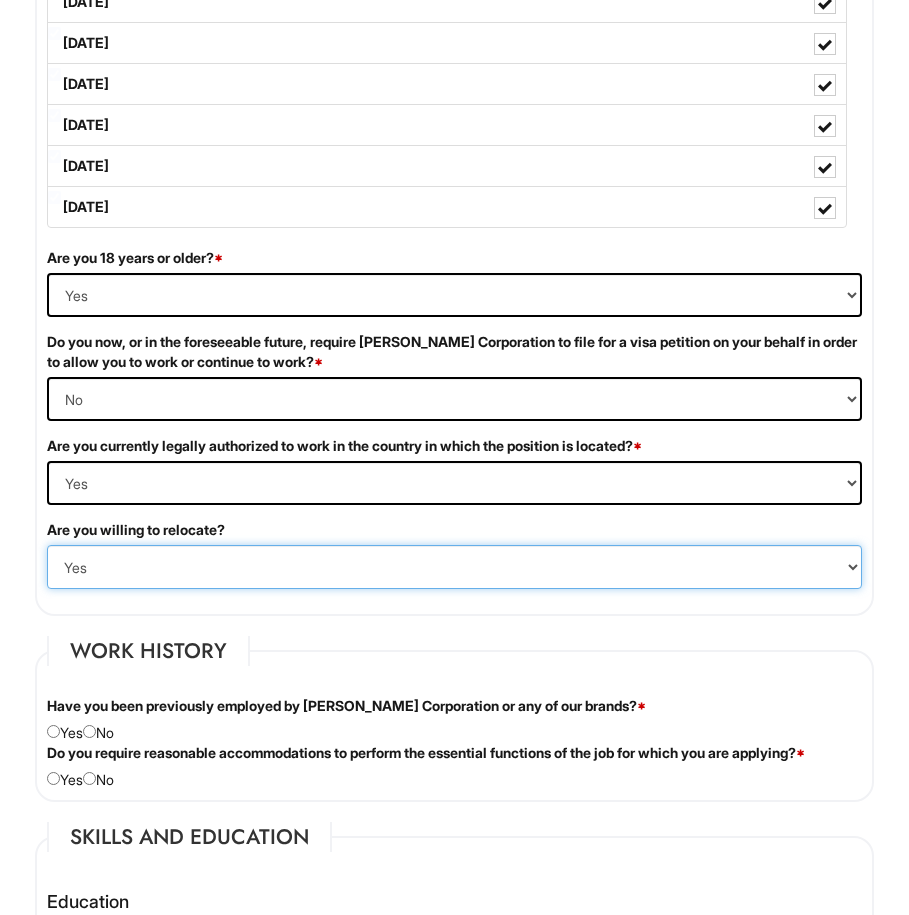 scroll, scrollTop: 2092, scrollLeft: 0, axis: vertical 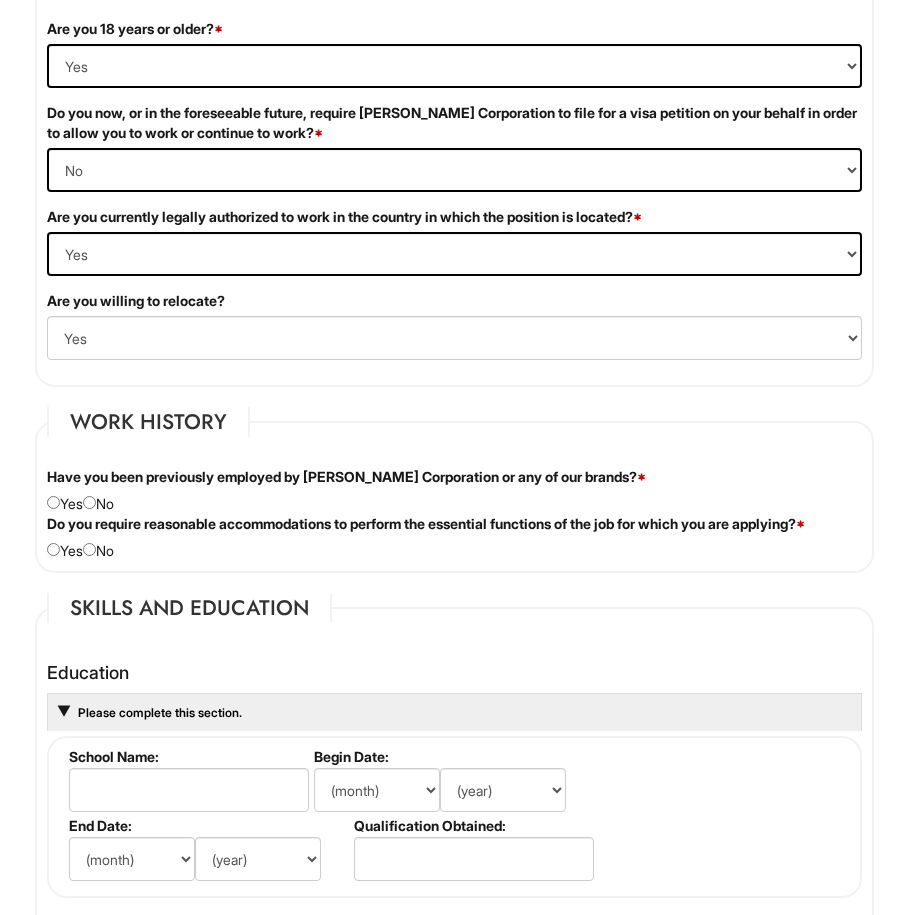 click at bounding box center (89, 502) 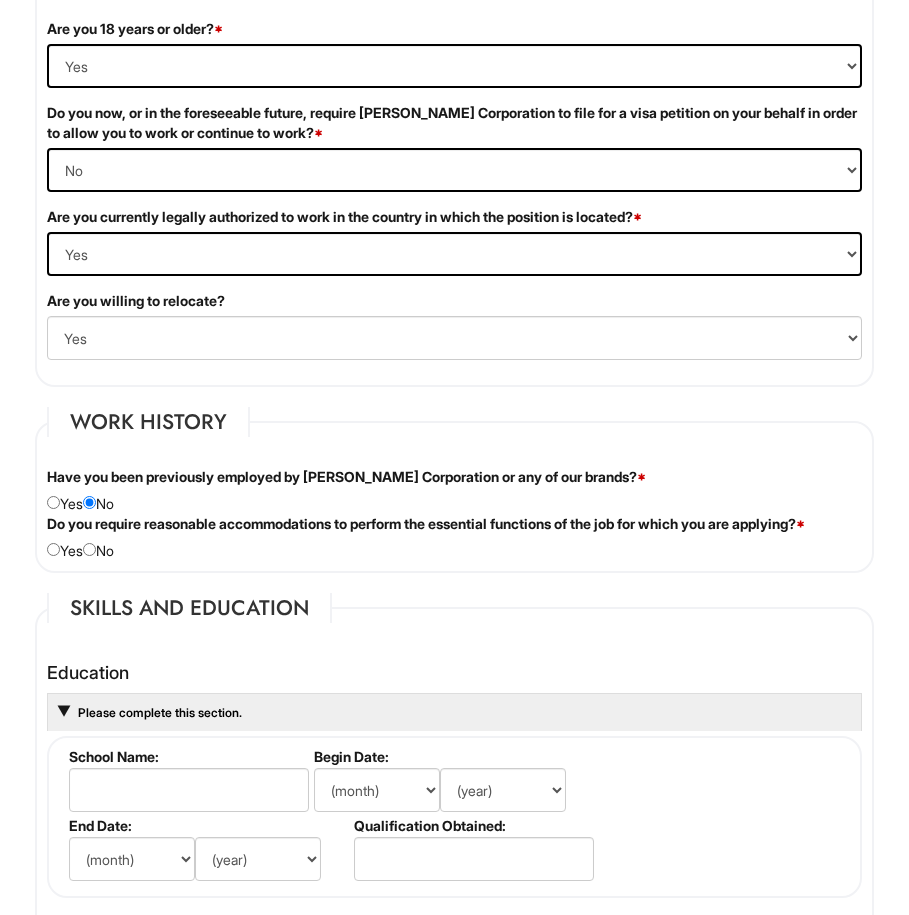 click at bounding box center (53, 549) 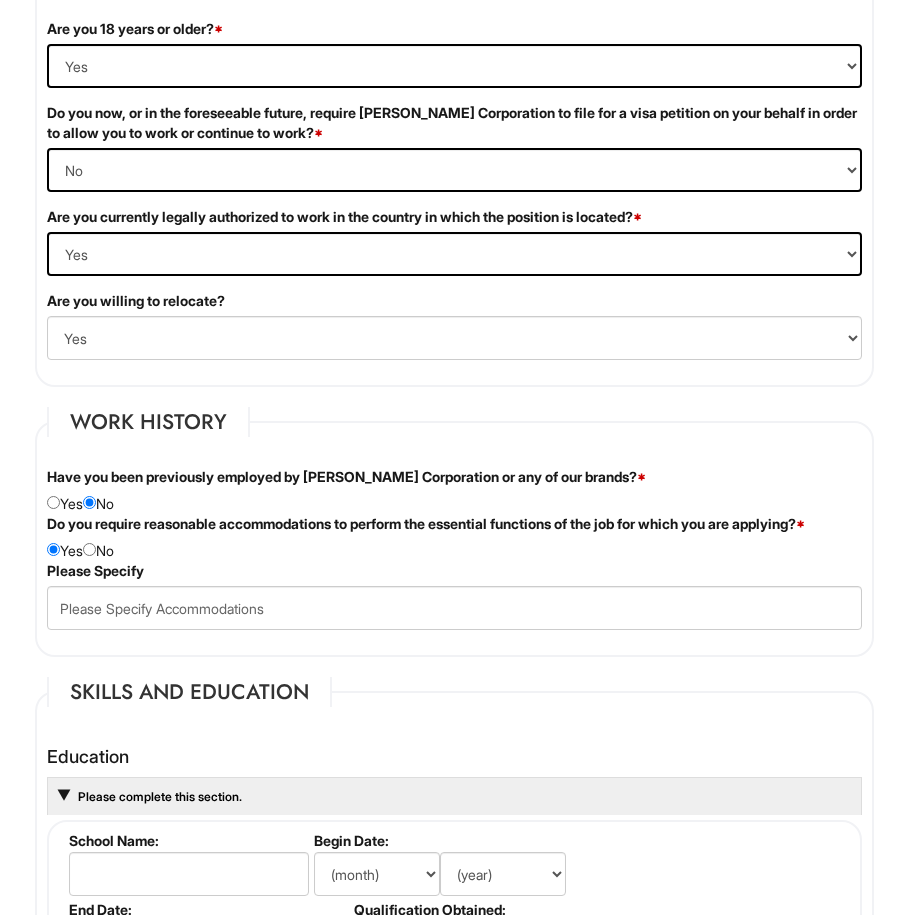 click on "Do you require reasonable accommodations to perform the essential functions of the job for which you are applying? *    Yes   No" at bounding box center (454, 537) 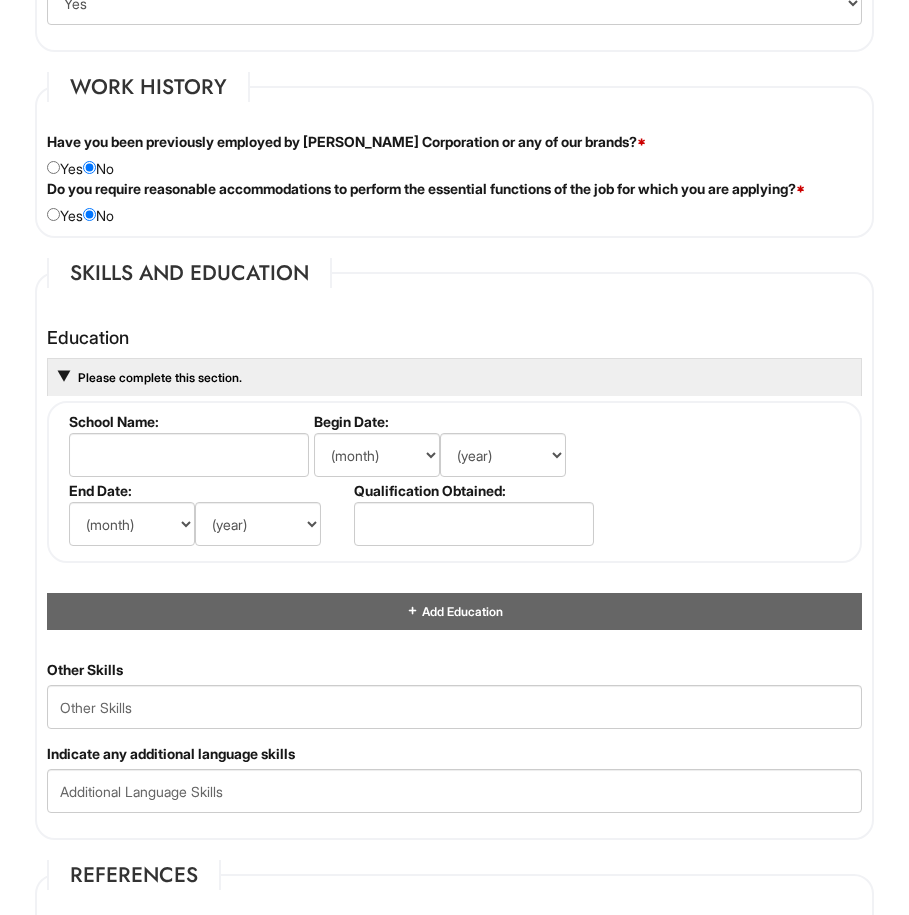 scroll, scrollTop: 2436, scrollLeft: 0, axis: vertical 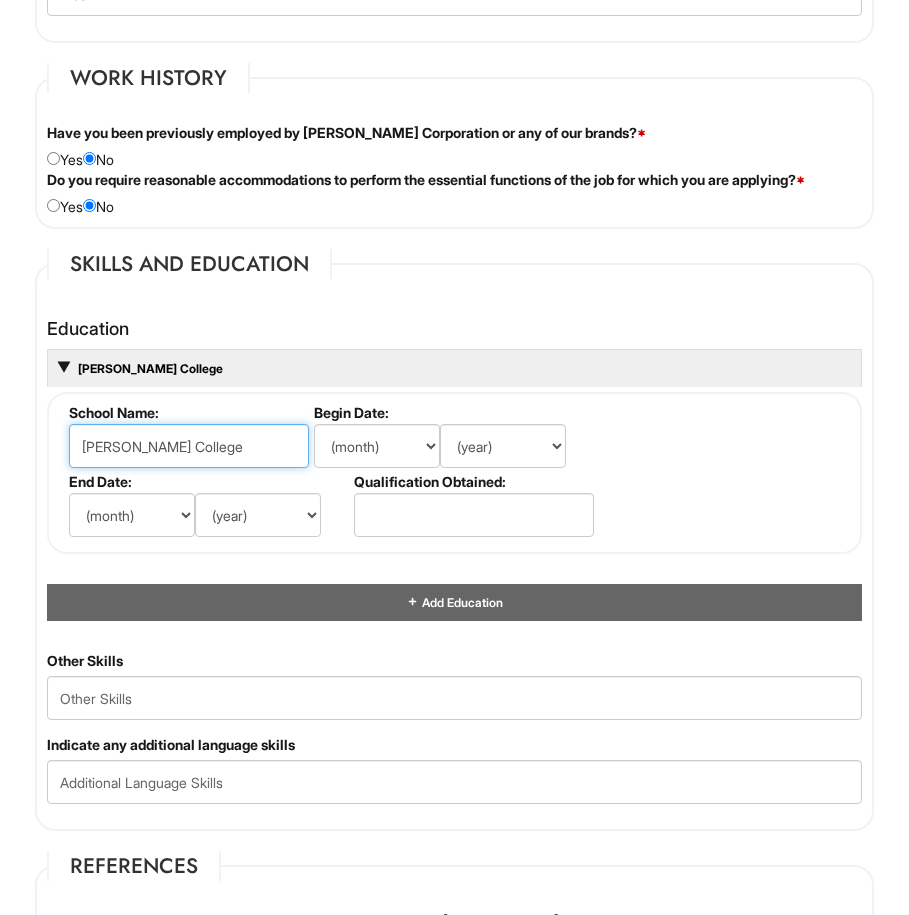 type on "[PERSON_NAME] College" 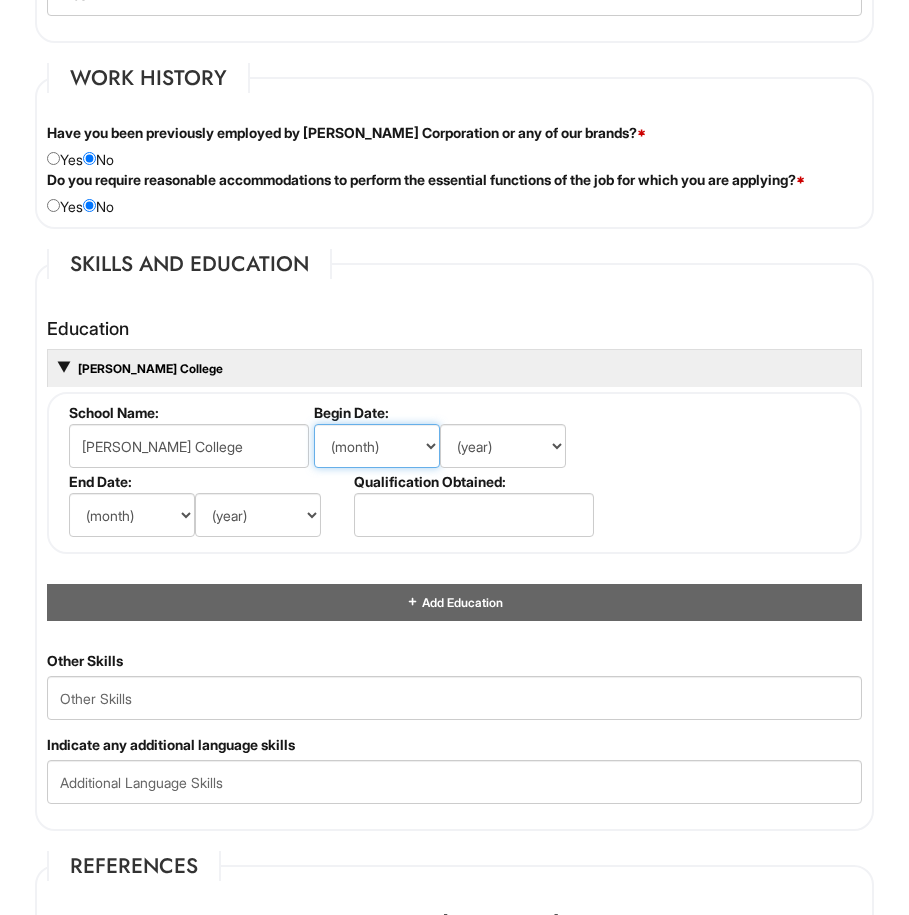 select on "8" 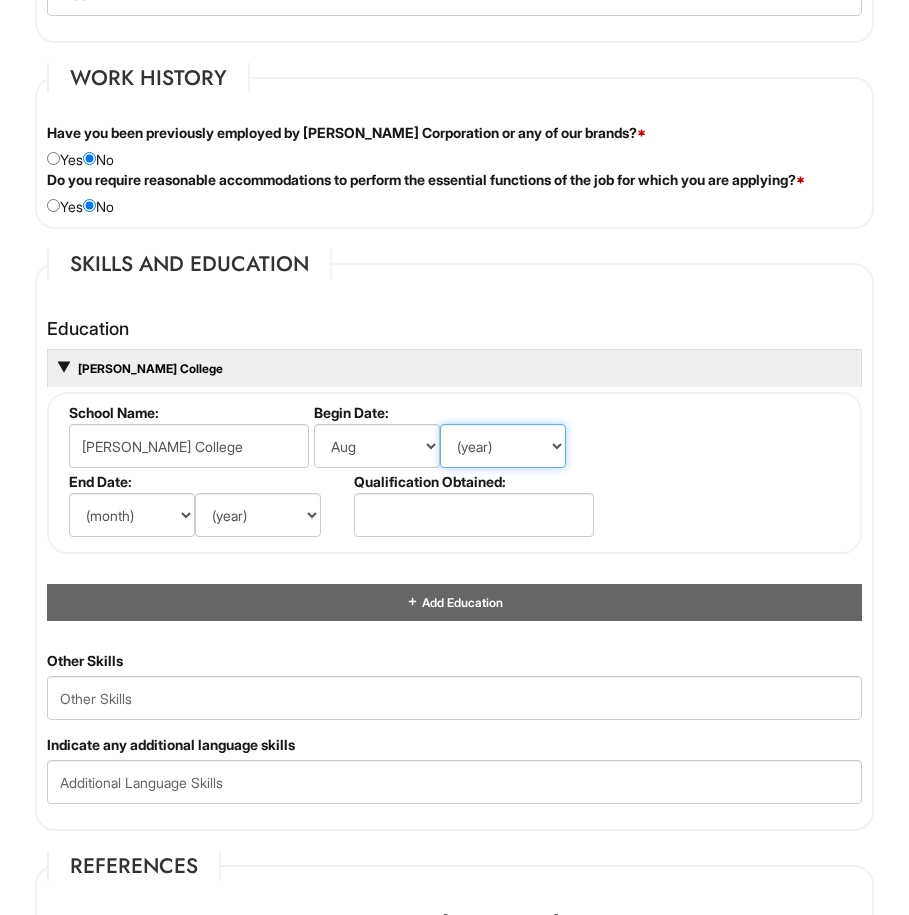 select on "2022" 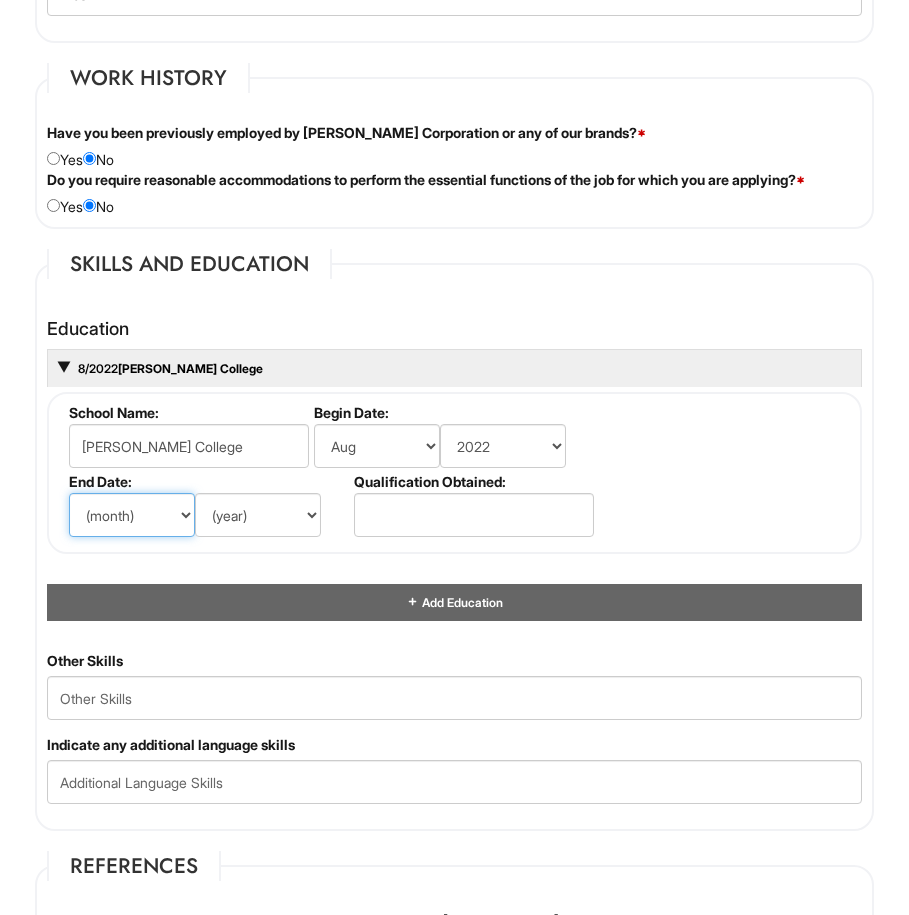 select on "5" 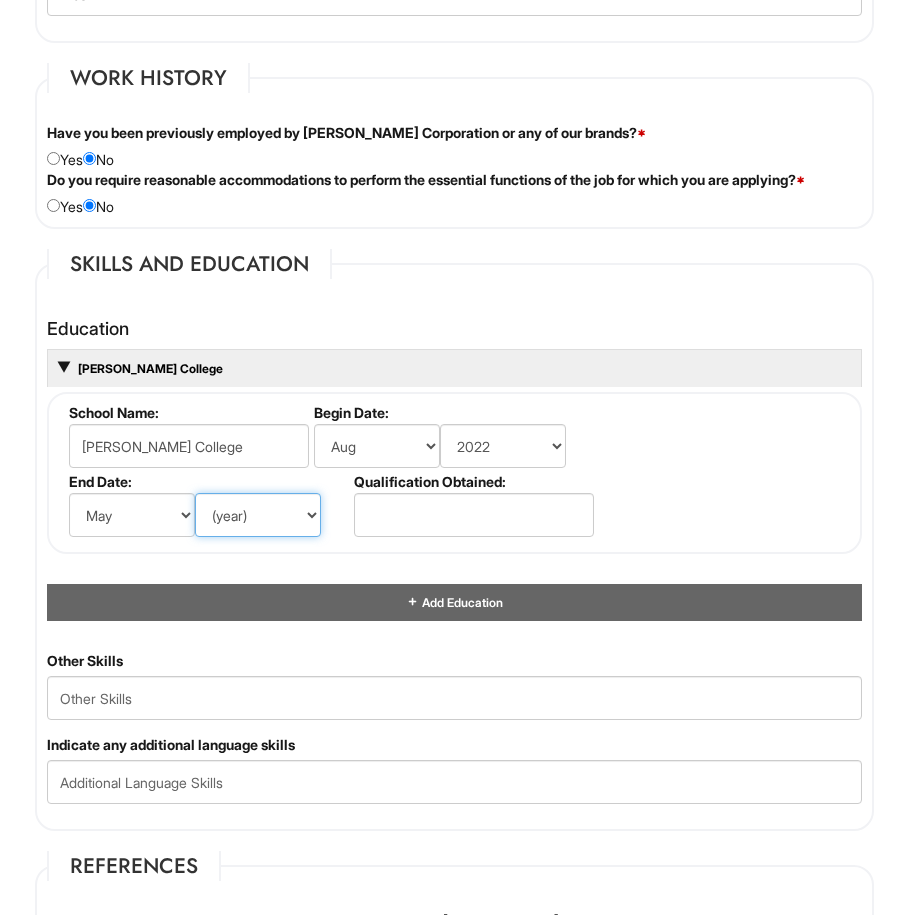 select on "2027" 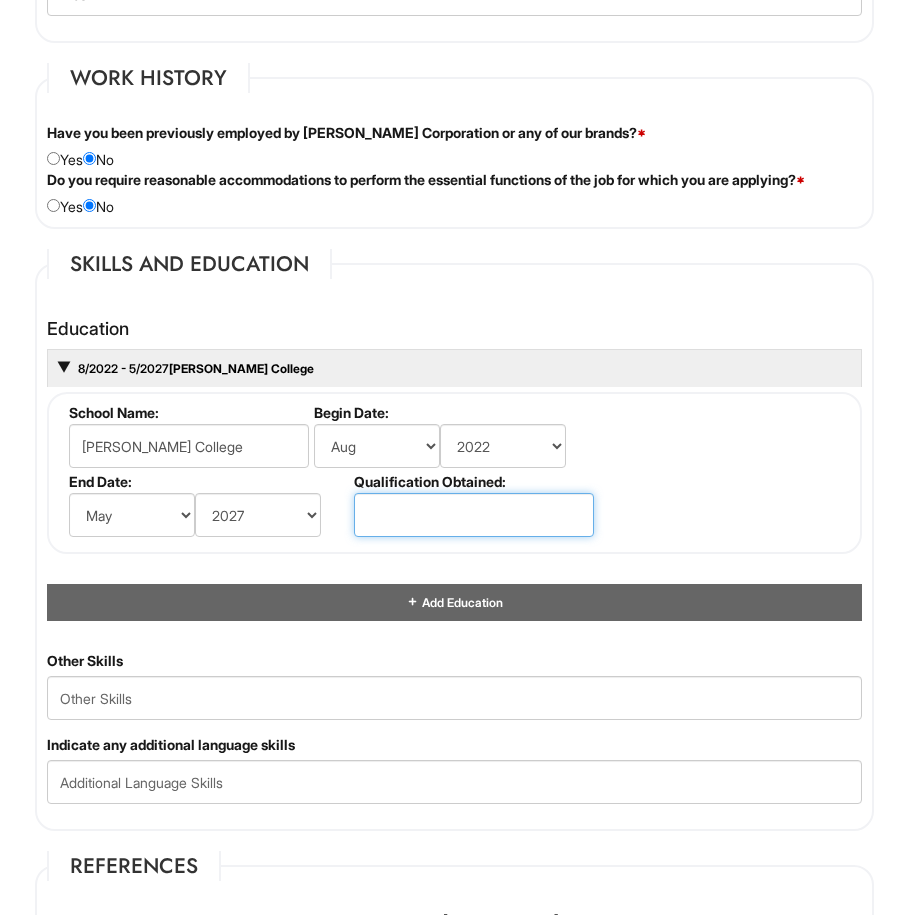 click at bounding box center [474, 515] 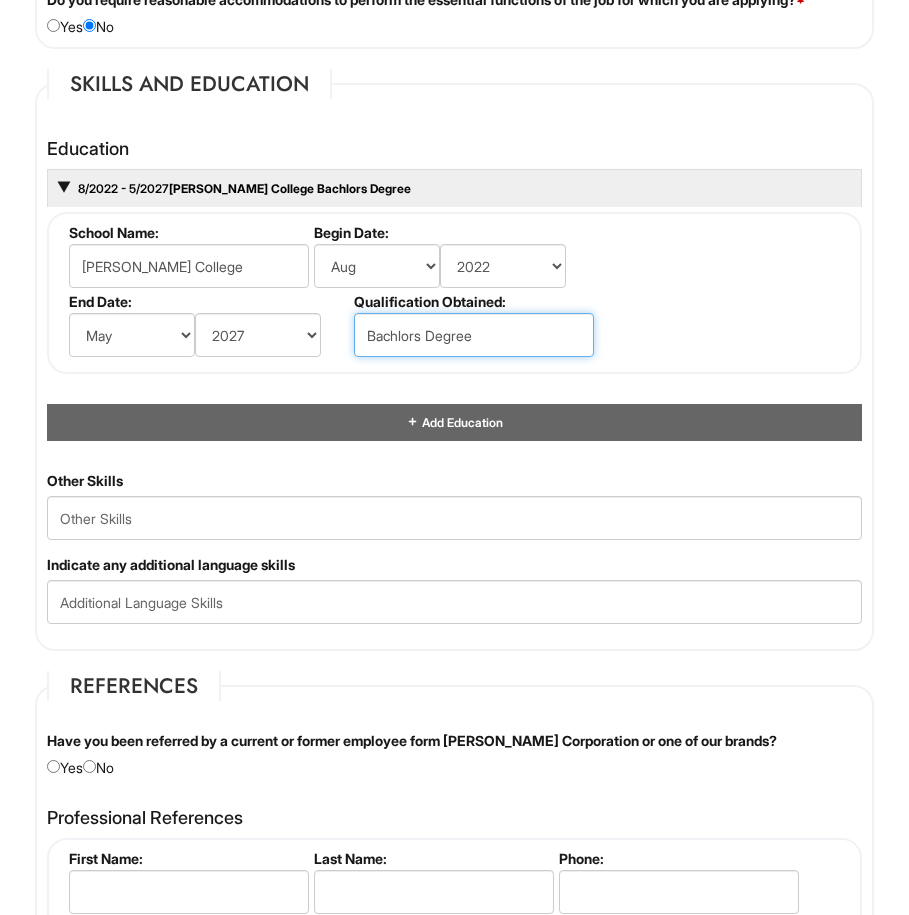 scroll, scrollTop: 2639, scrollLeft: 0, axis: vertical 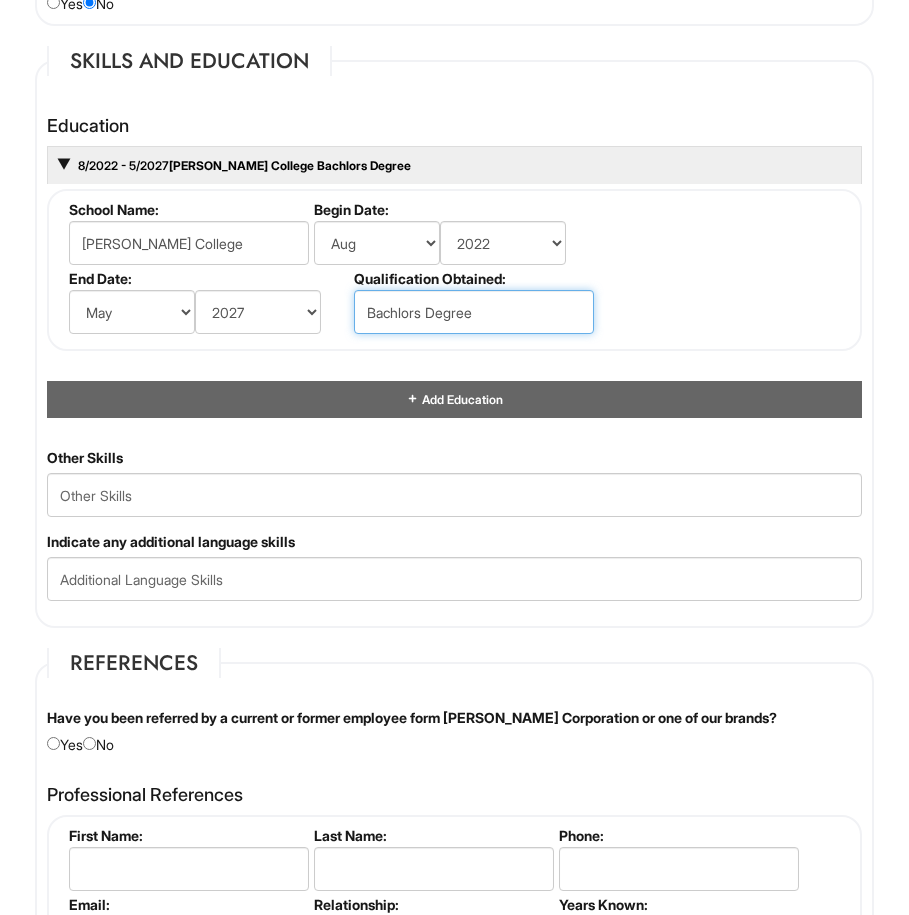 type on "Bachlors Degree" 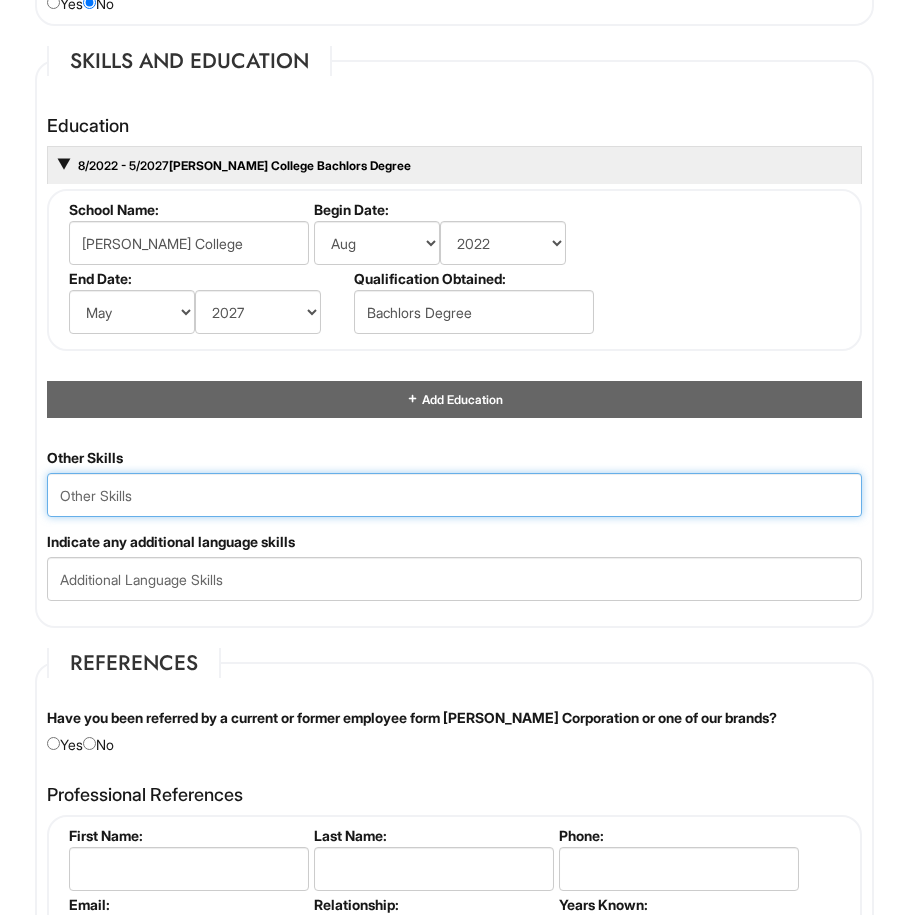 click at bounding box center [454, 495] 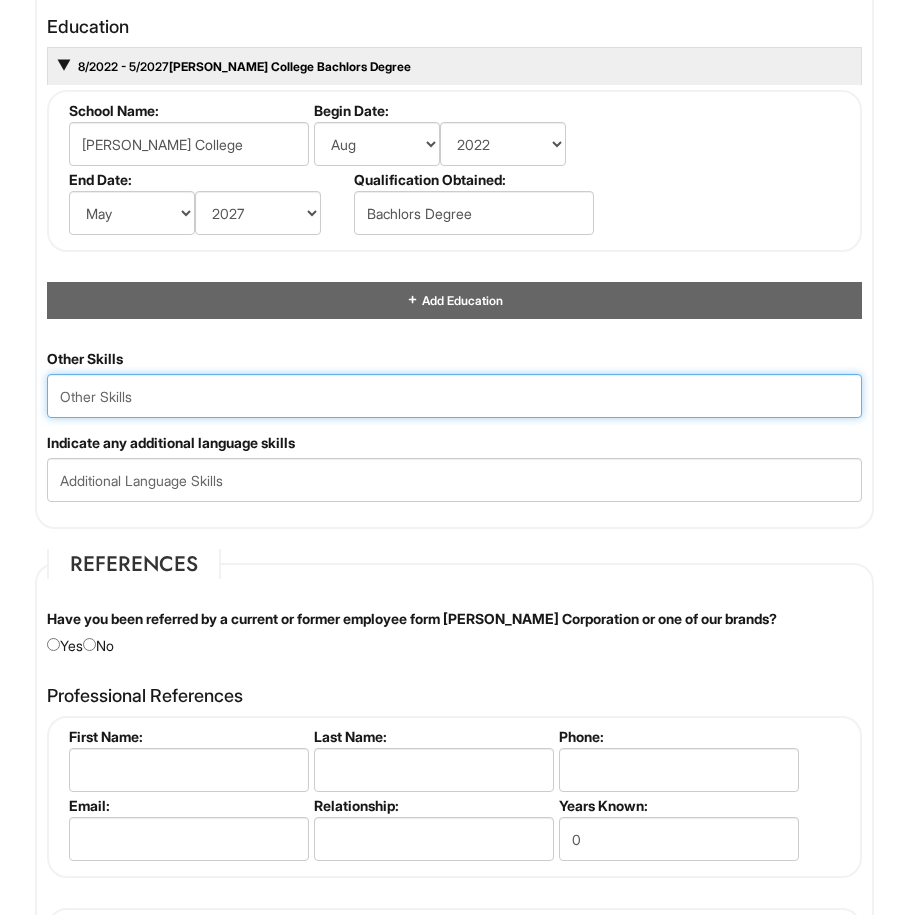 scroll, scrollTop: 2764, scrollLeft: 0, axis: vertical 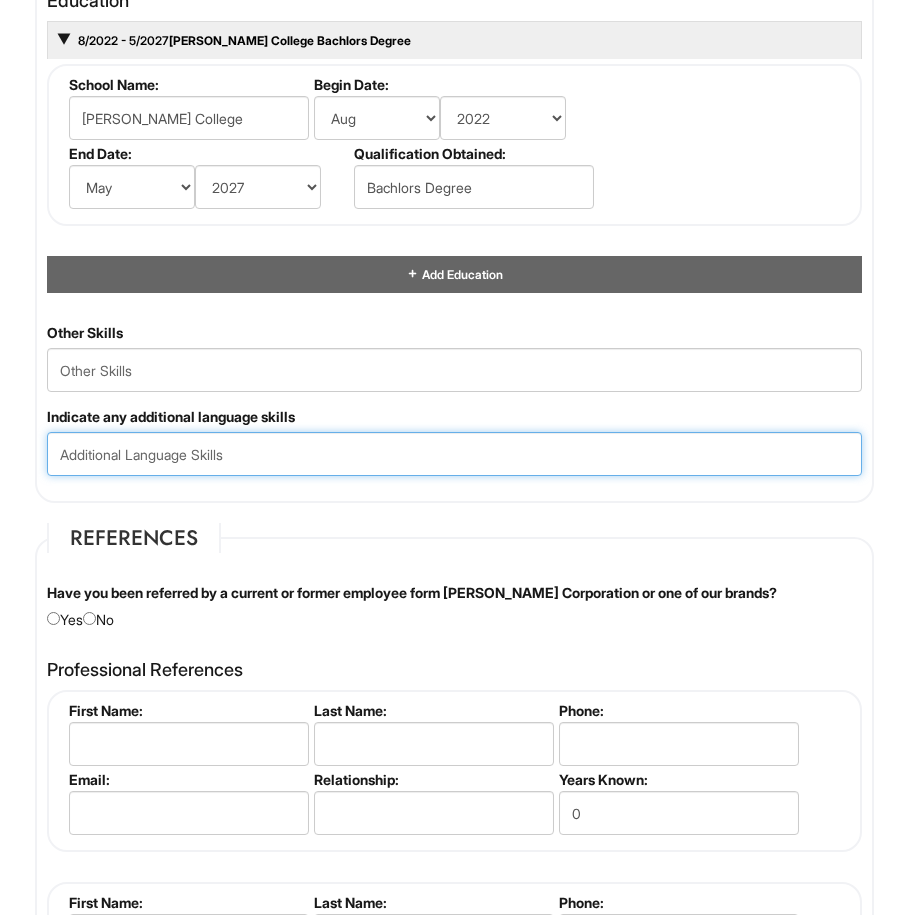 click at bounding box center [454, 454] 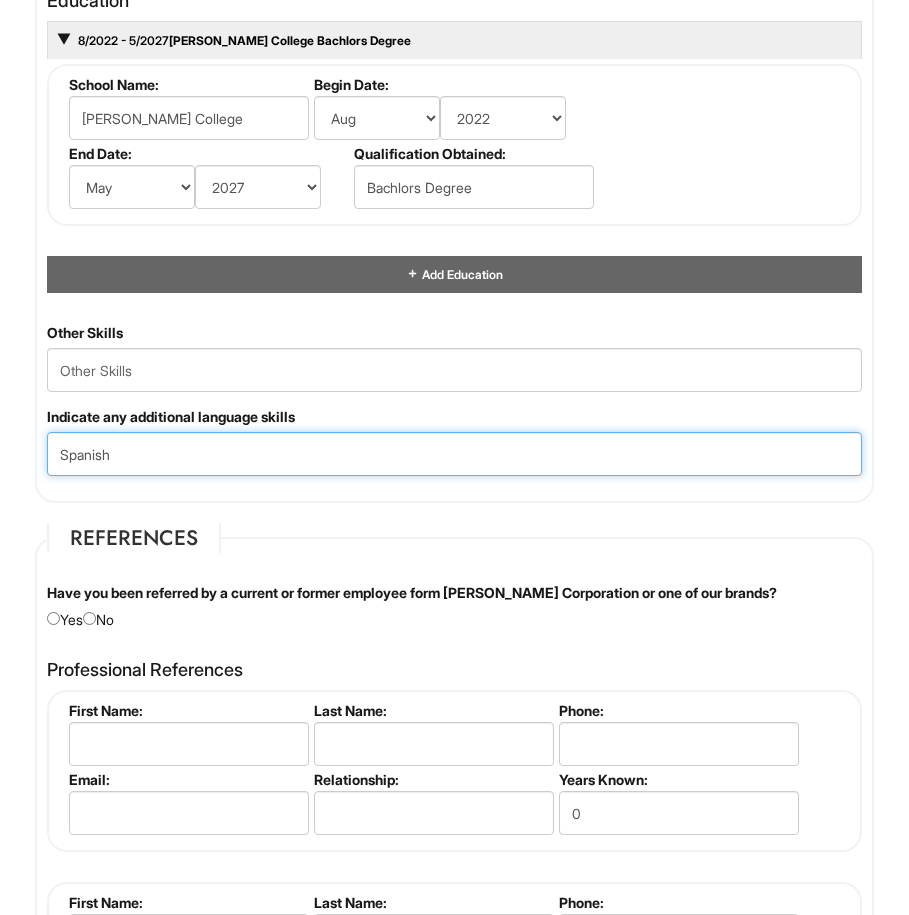 type on "Spanish" 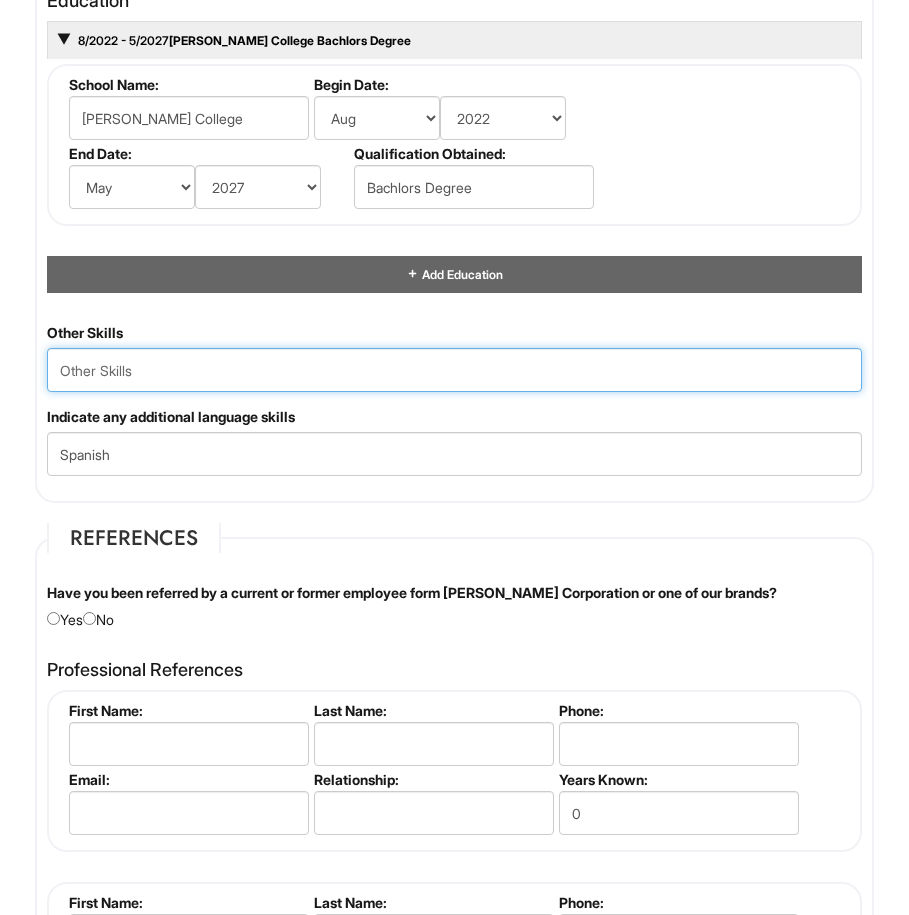 click at bounding box center [454, 370] 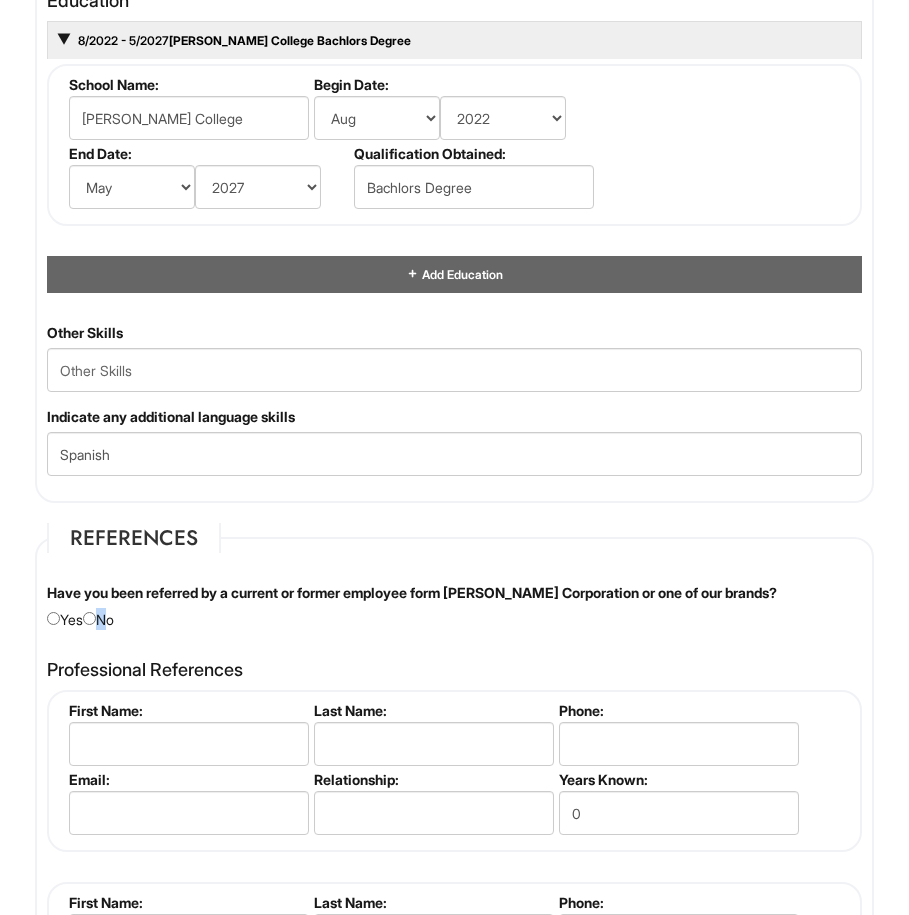 click on "Have you been referred by a current or former employee form [PERSON_NAME] Corporation or one of our brands?    Yes   No" at bounding box center (454, 606) 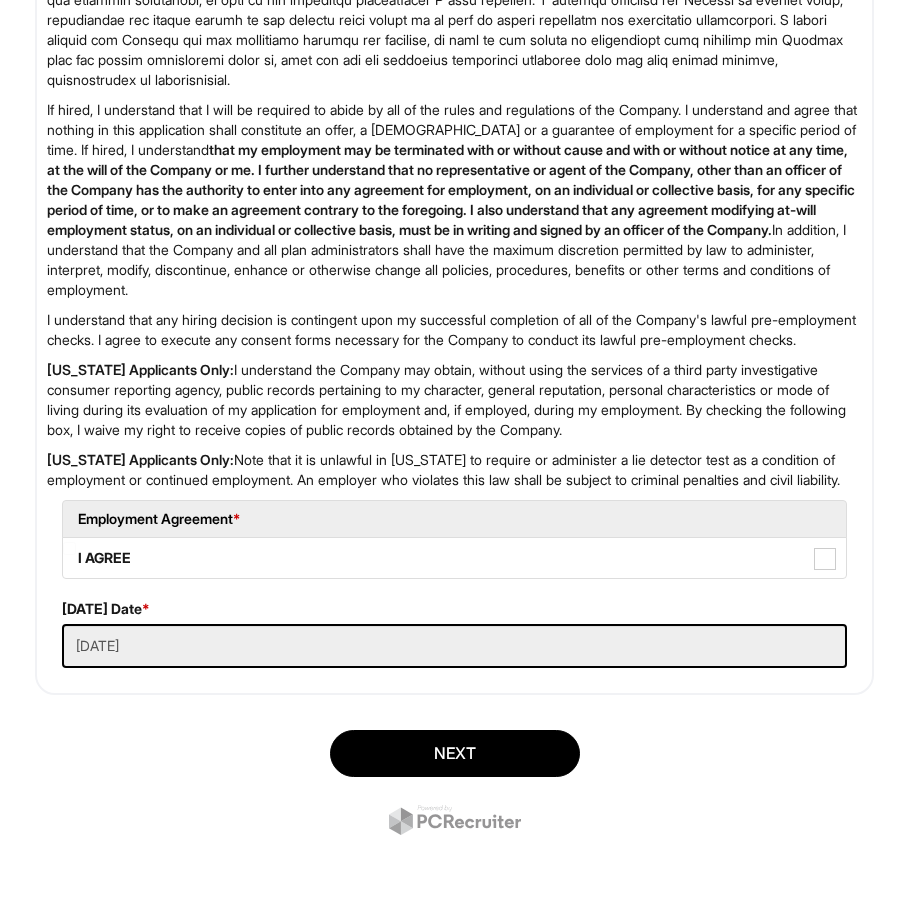 scroll, scrollTop: 4051, scrollLeft: 0, axis: vertical 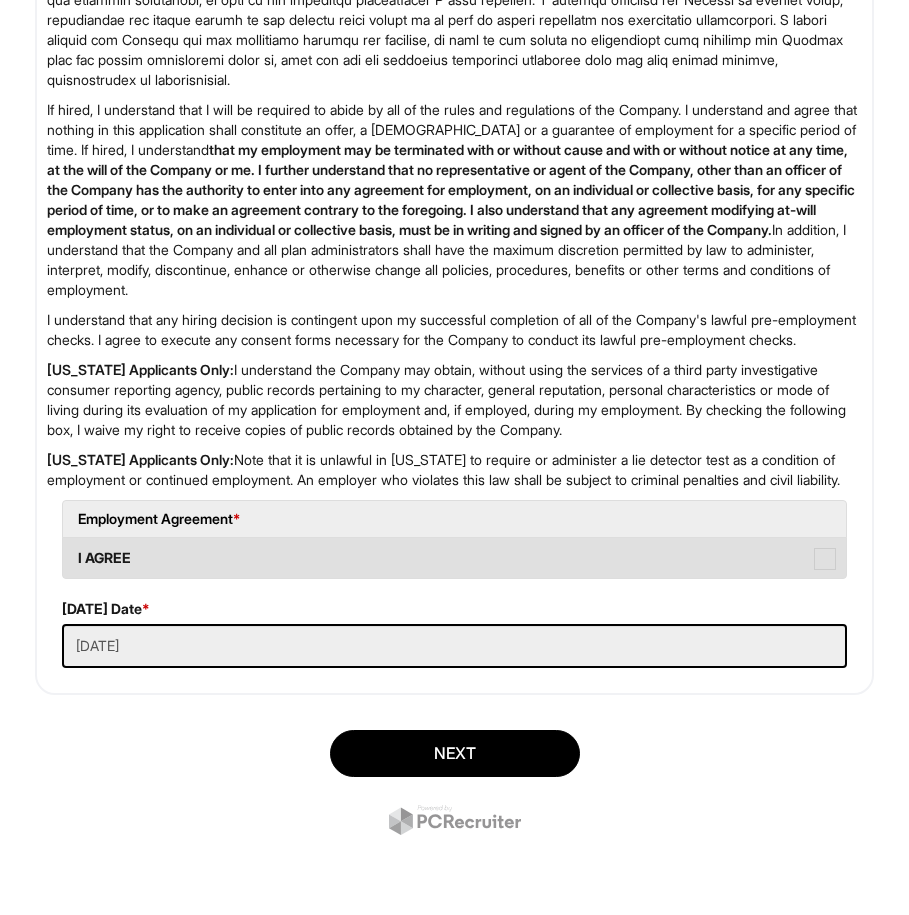 click on "I AGREE" at bounding box center [454, 558] 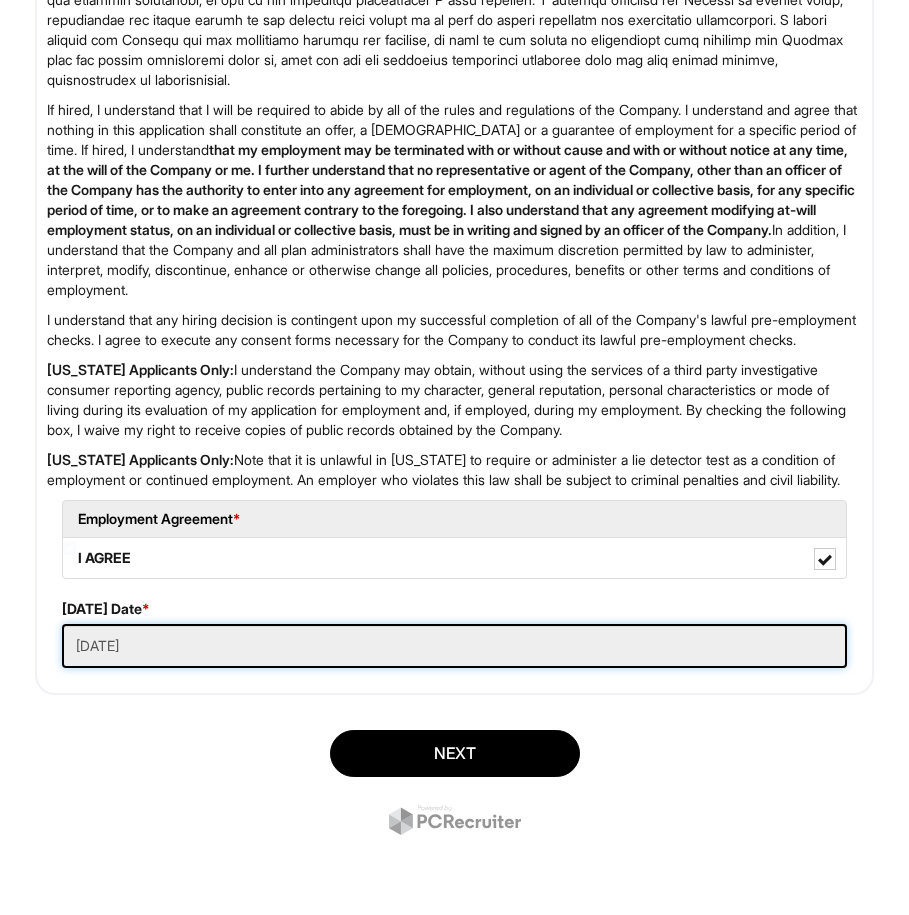 click on "[DATE]" at bounding box center [454, 646] 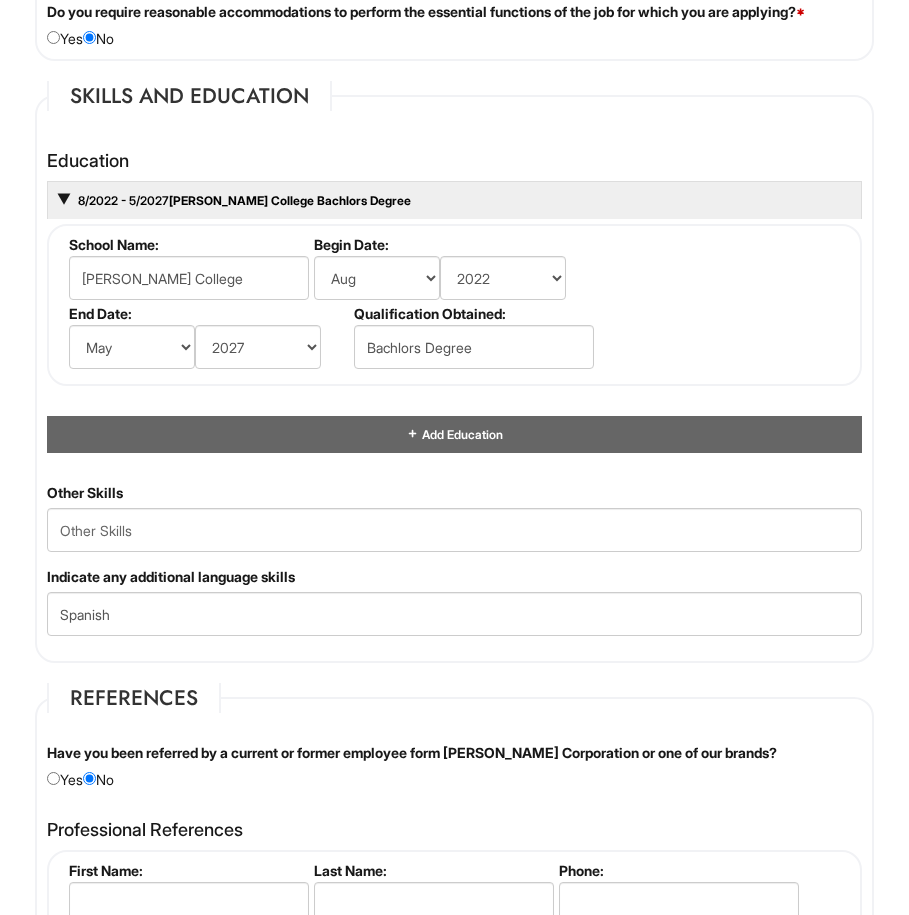 scroll, scrollTop: 2580, scrollLeft: 0, axis: vertical 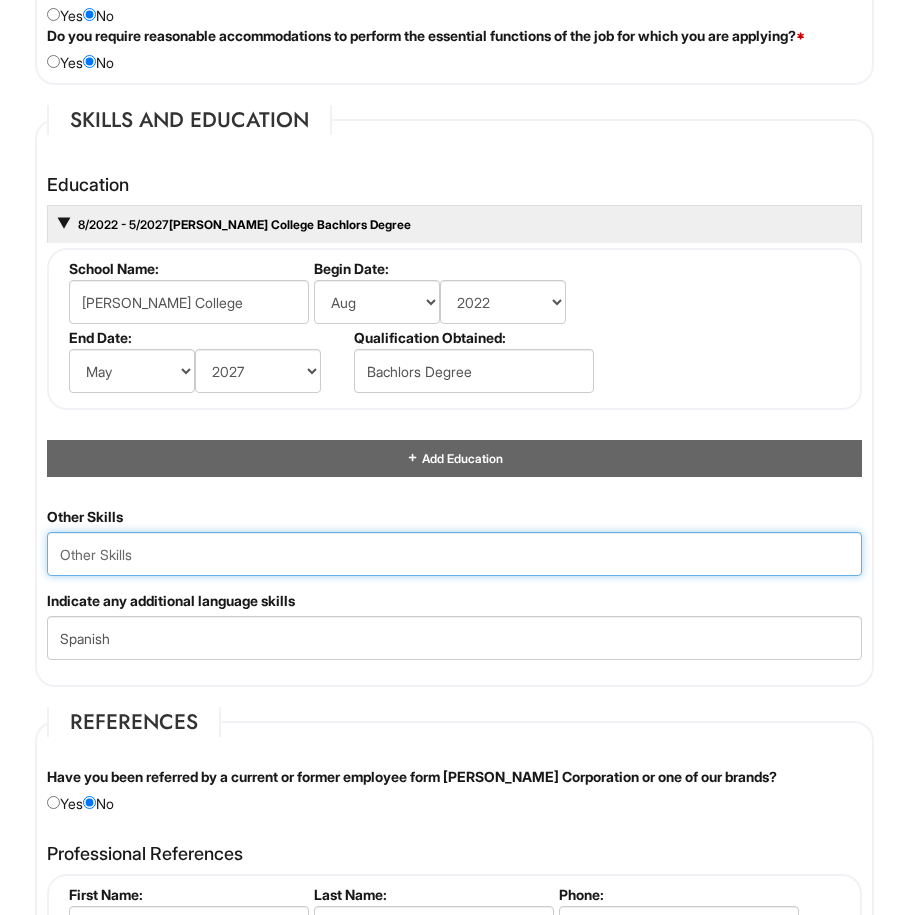click at bounding box center [454, 554] 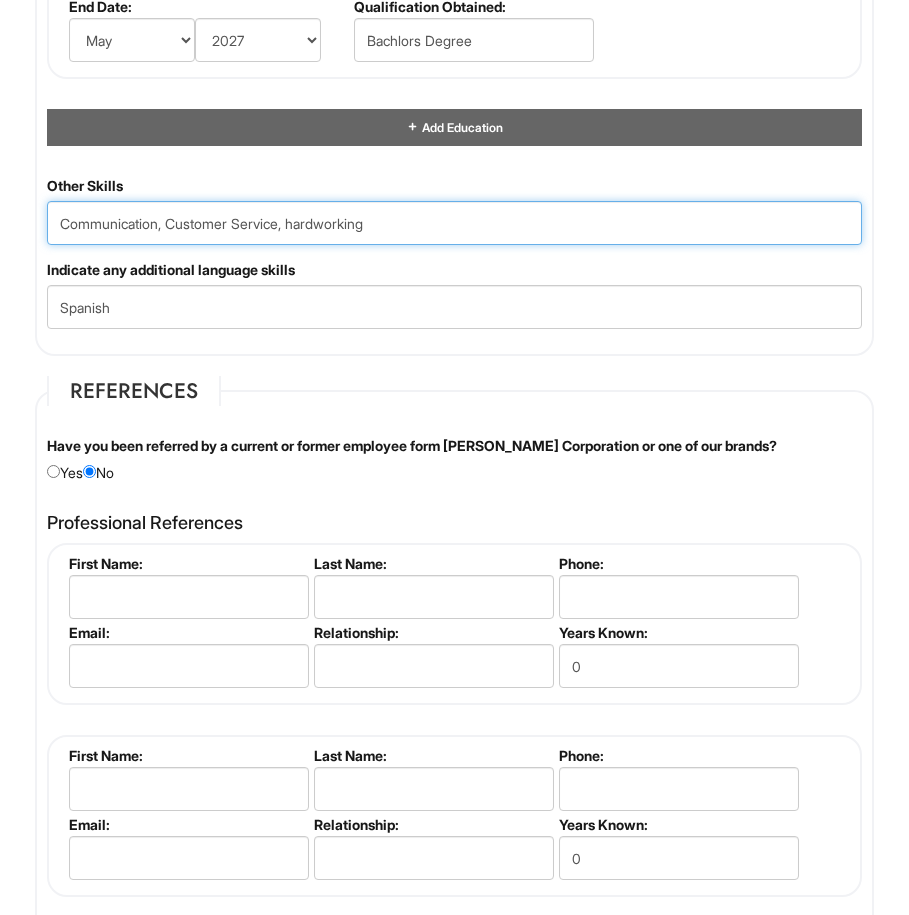 scroll, scrollTop: 2972, scrollLeft: 0, axis: vertical 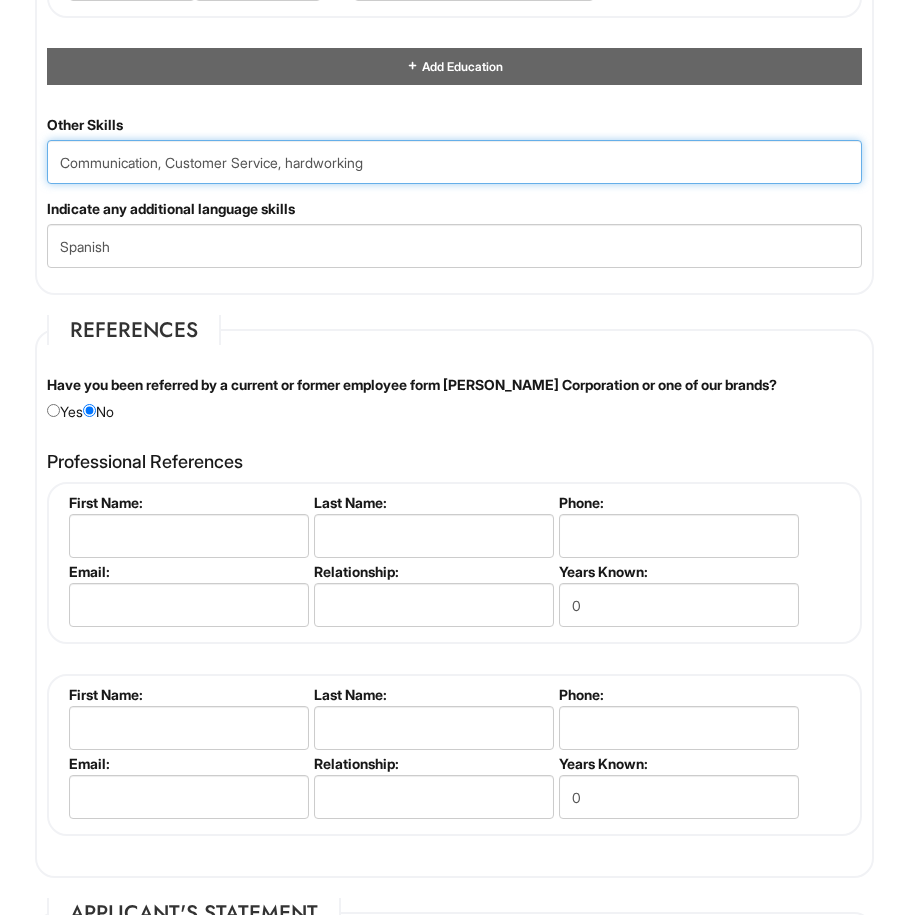 type on "Communication, Customer Service, hardworking" 